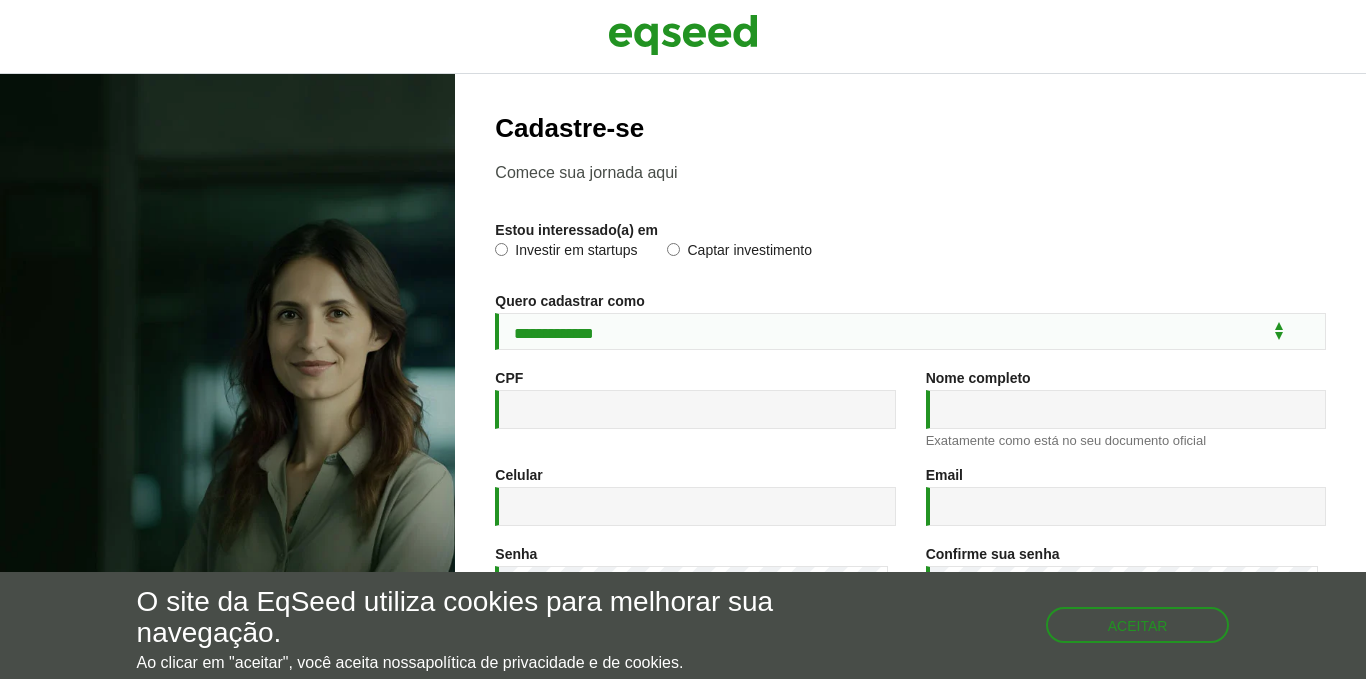 scroll, scrollTop: 0, scrollLeft: 0, axis: both 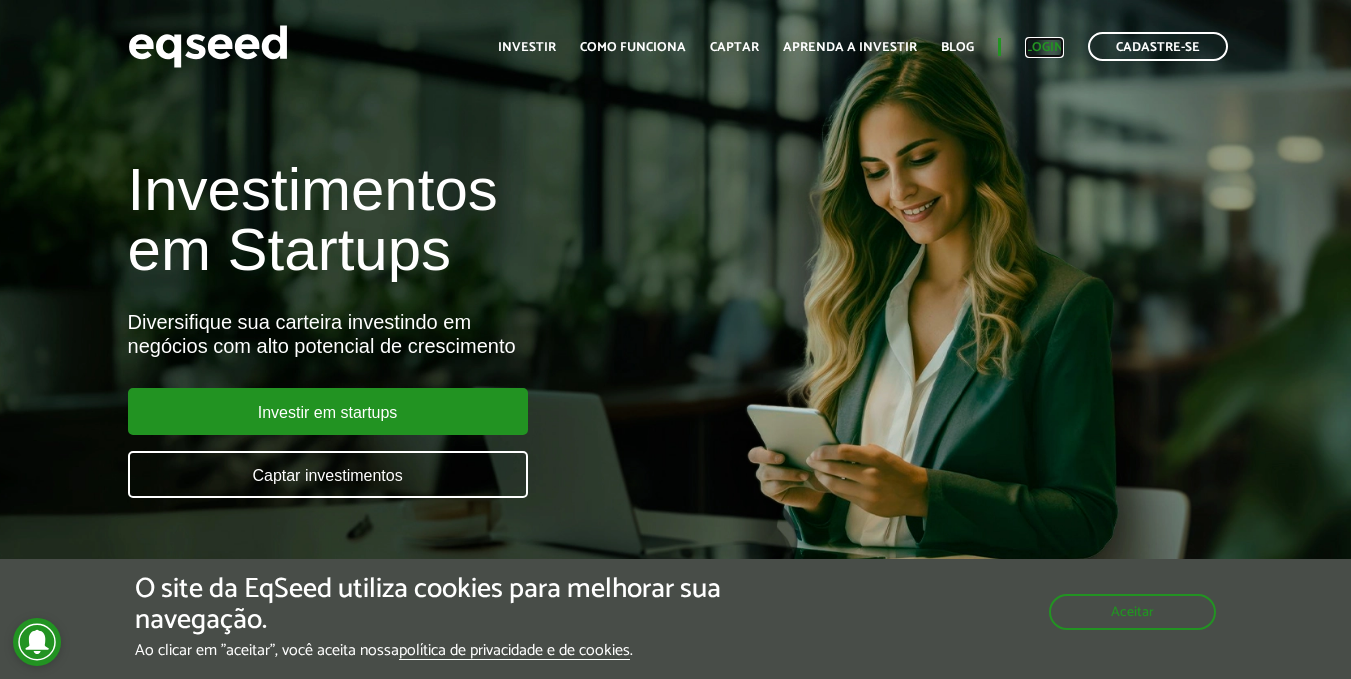 click on "Login" at bounding box center [1044, 47] 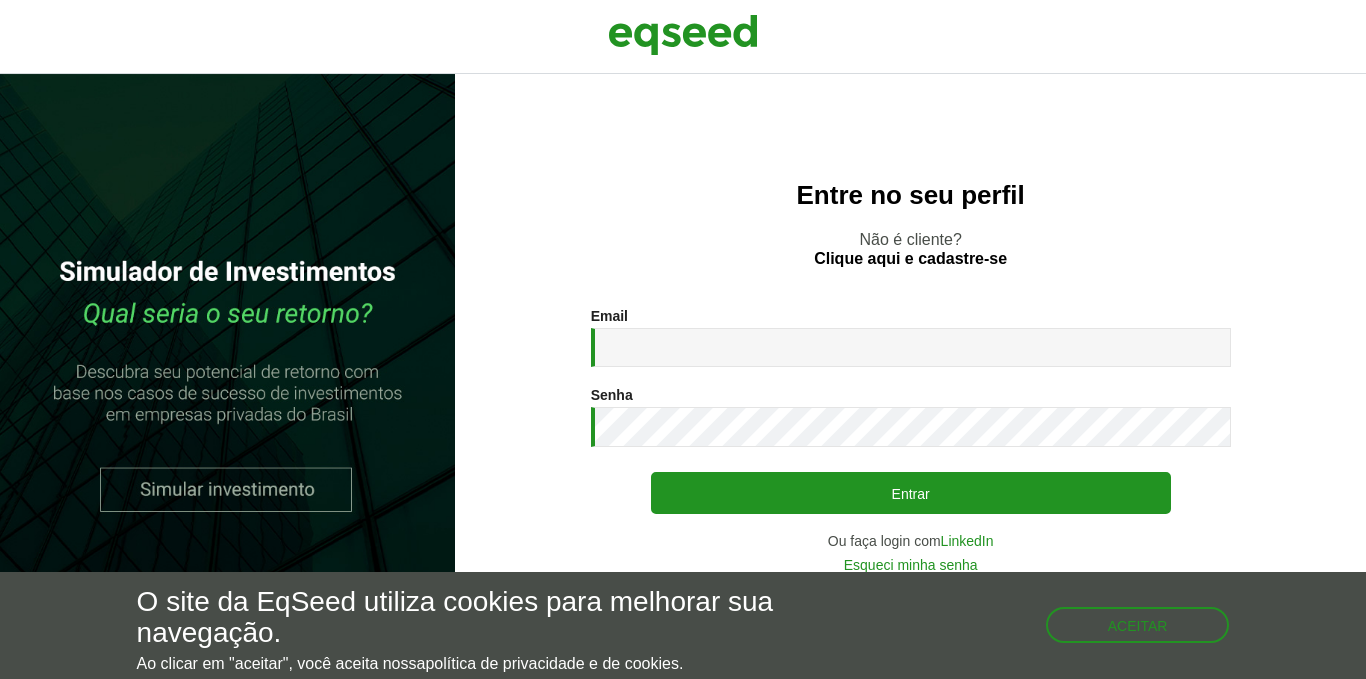 scroll, scrollTop: 0, scrollLeft: 0, axis: both 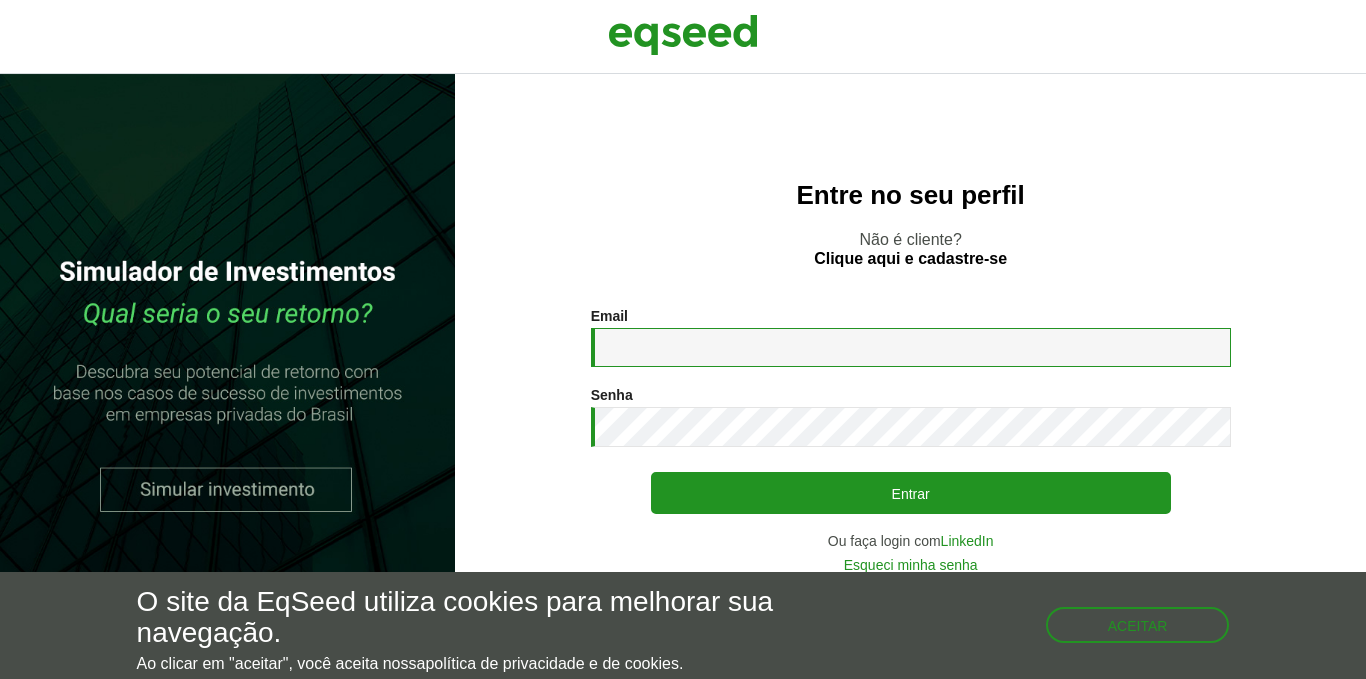 click on "Email  *" at bounding box center [911, 347] 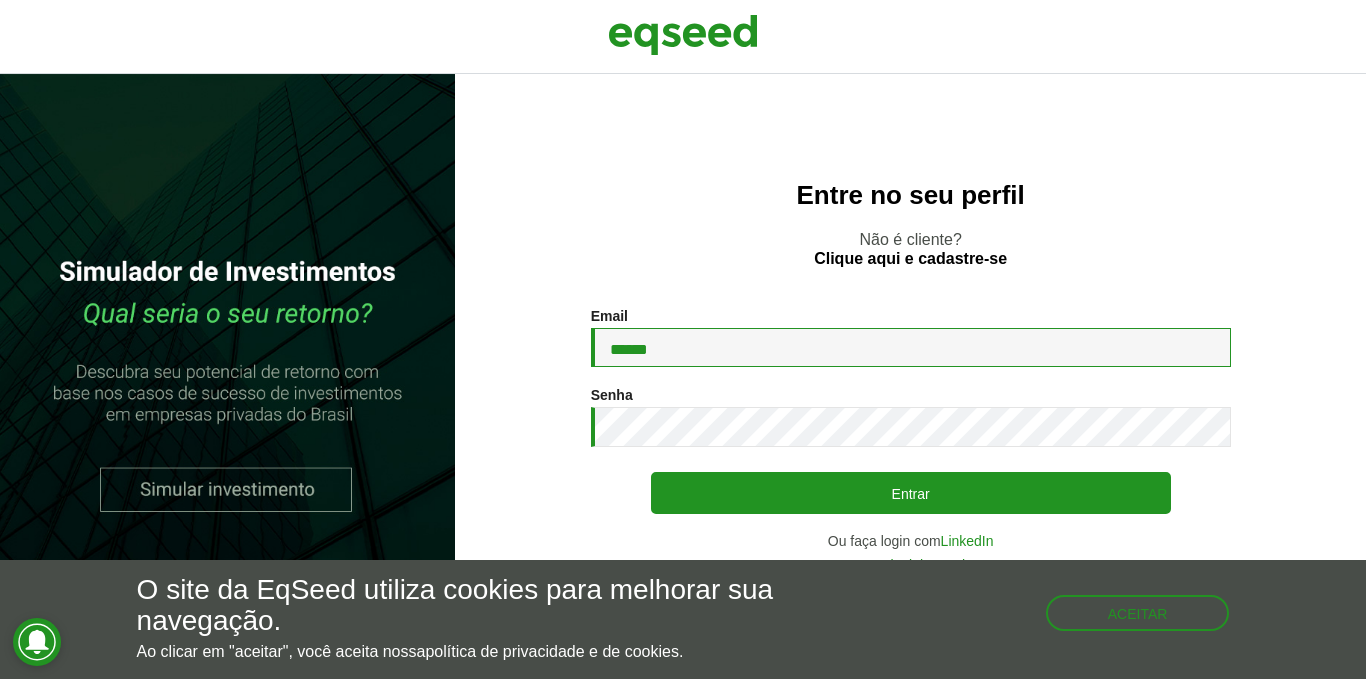 type on "**********" 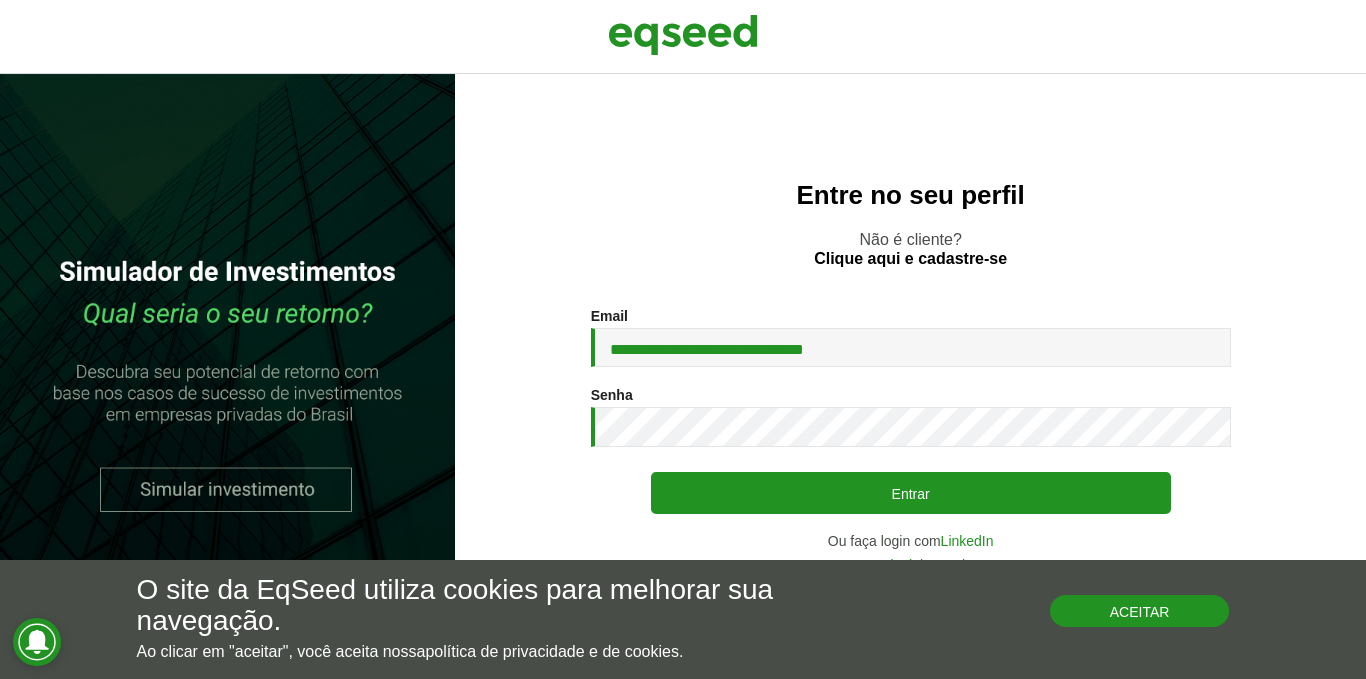 click on "Aceitar" at bounding box center (1140, 611) 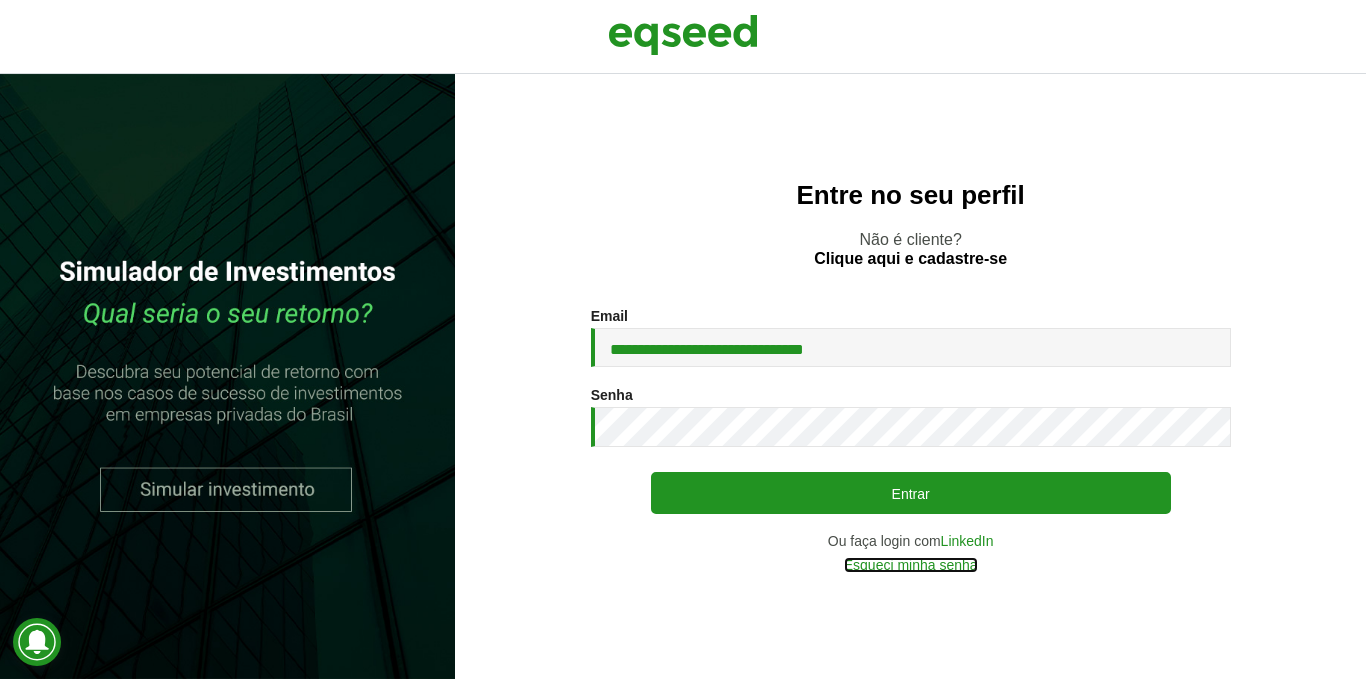 click on "Esqueci minha senha" at bounding box center [911, 565] 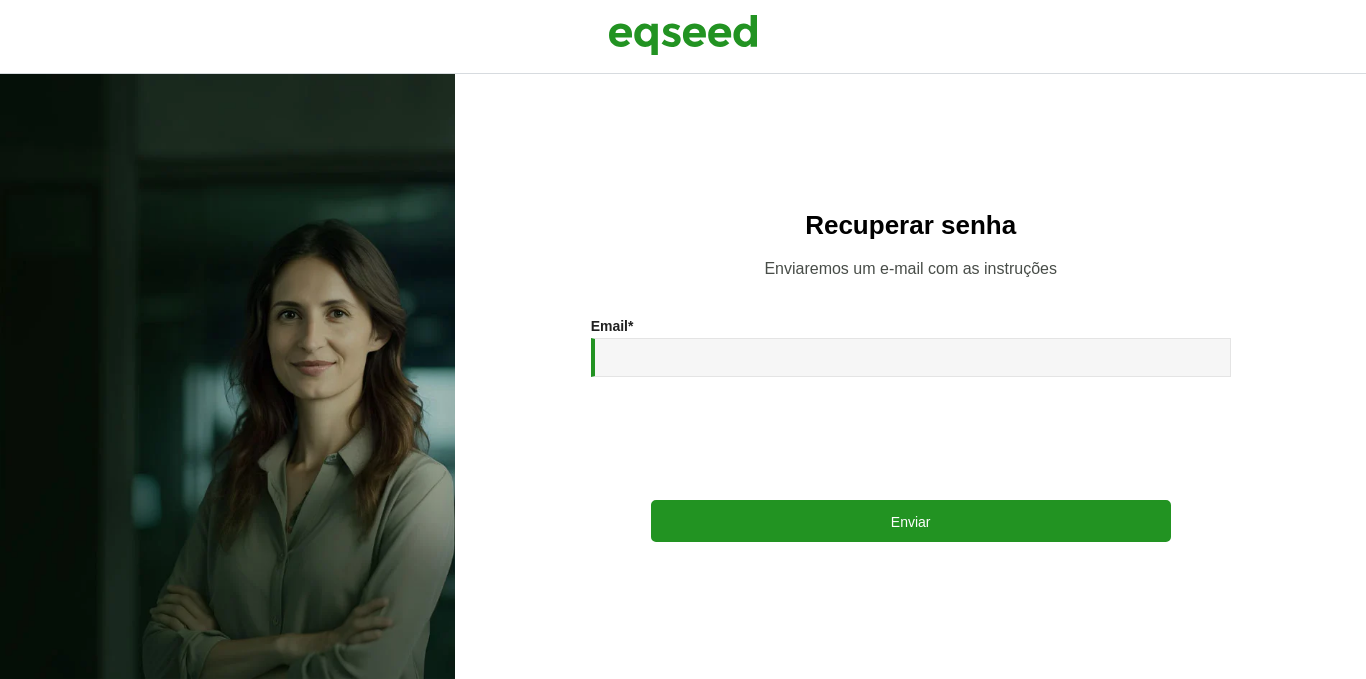 scroll, scrollTop: 0, scrollLeft: 0, axis: both 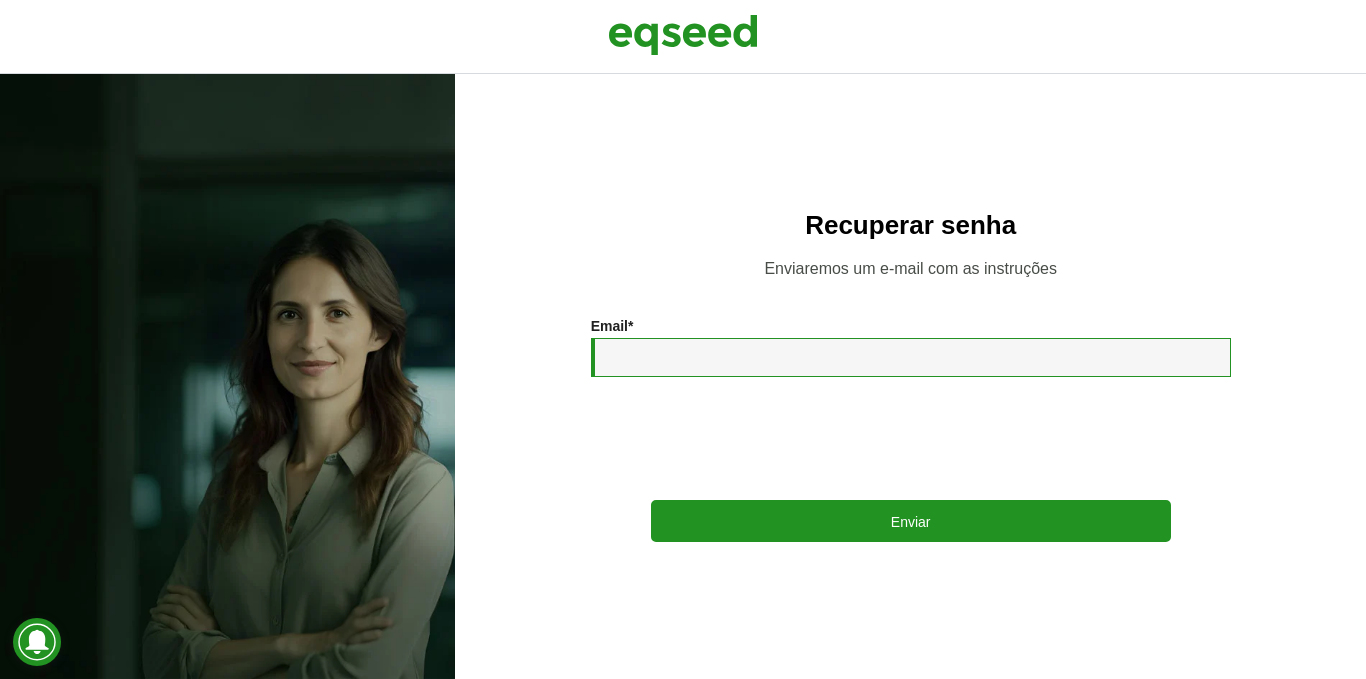 click on "Email  *" at bounding box center [911, 357] 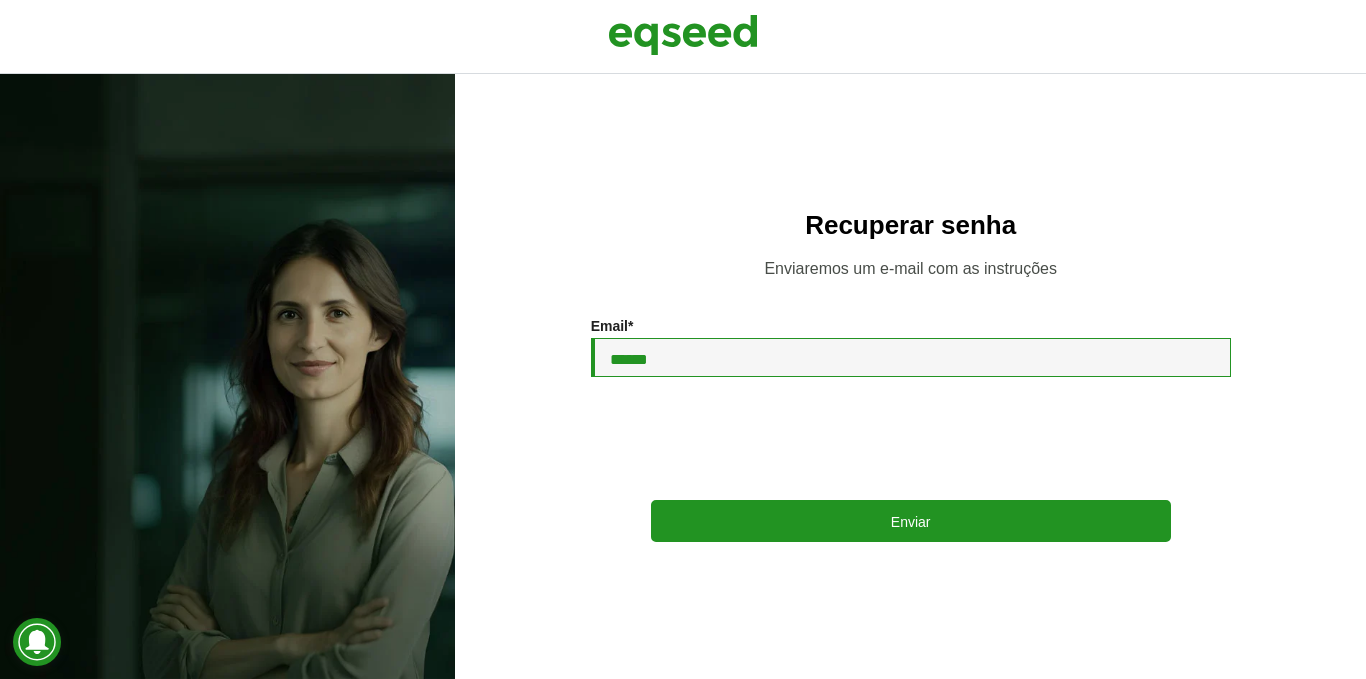 type on "**********" 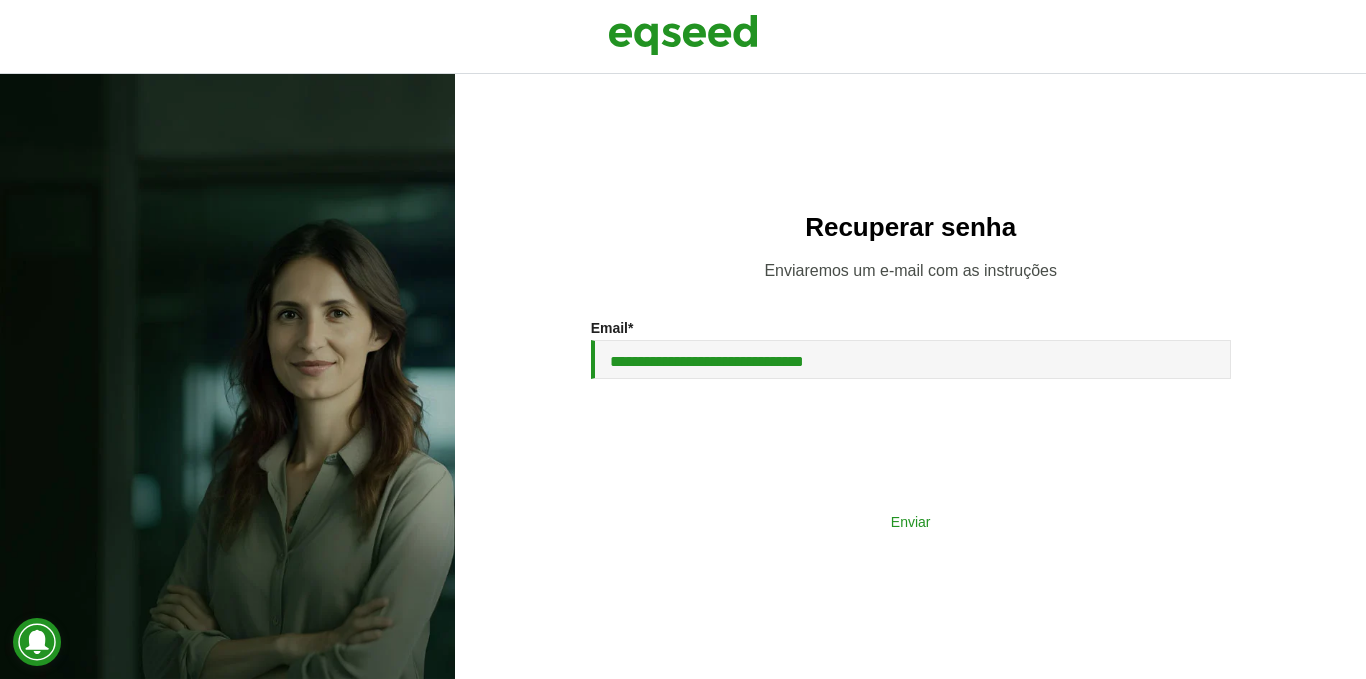 click on "Enviar" at bounding box center (911, 521) 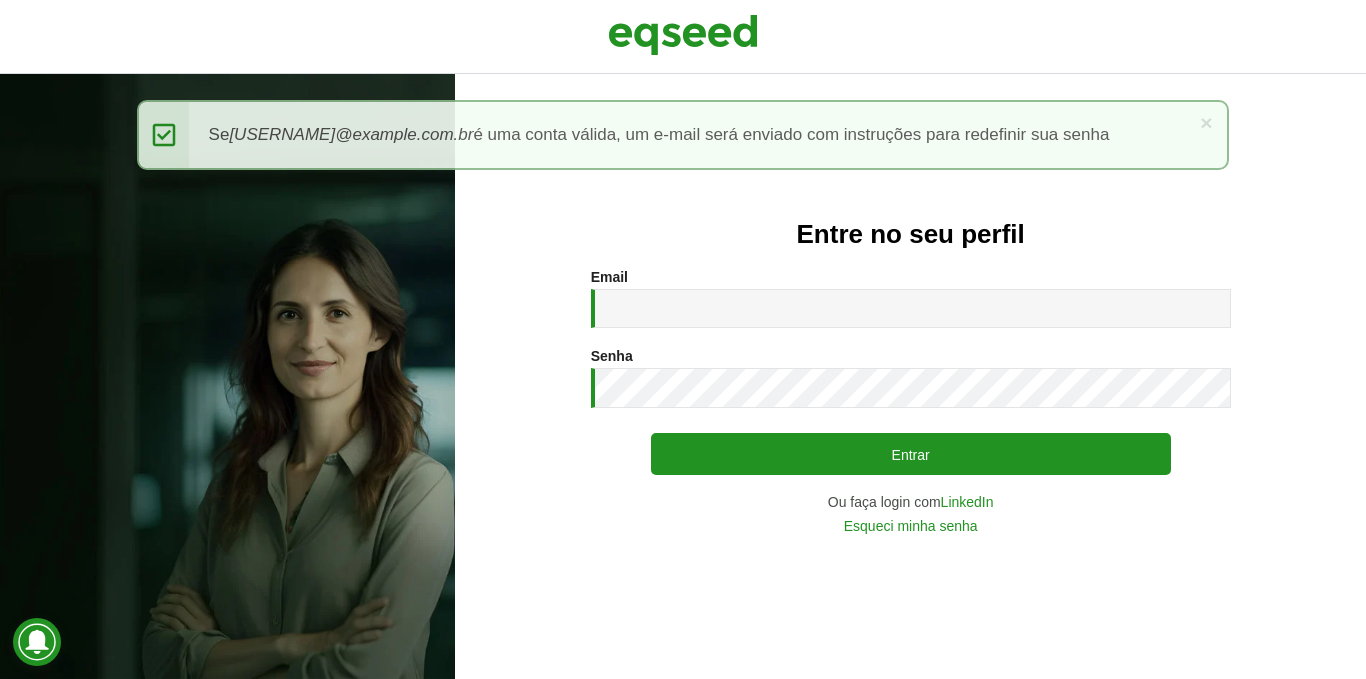 scroll, scrollTop: 0, scrollLeft: 0, axis: both 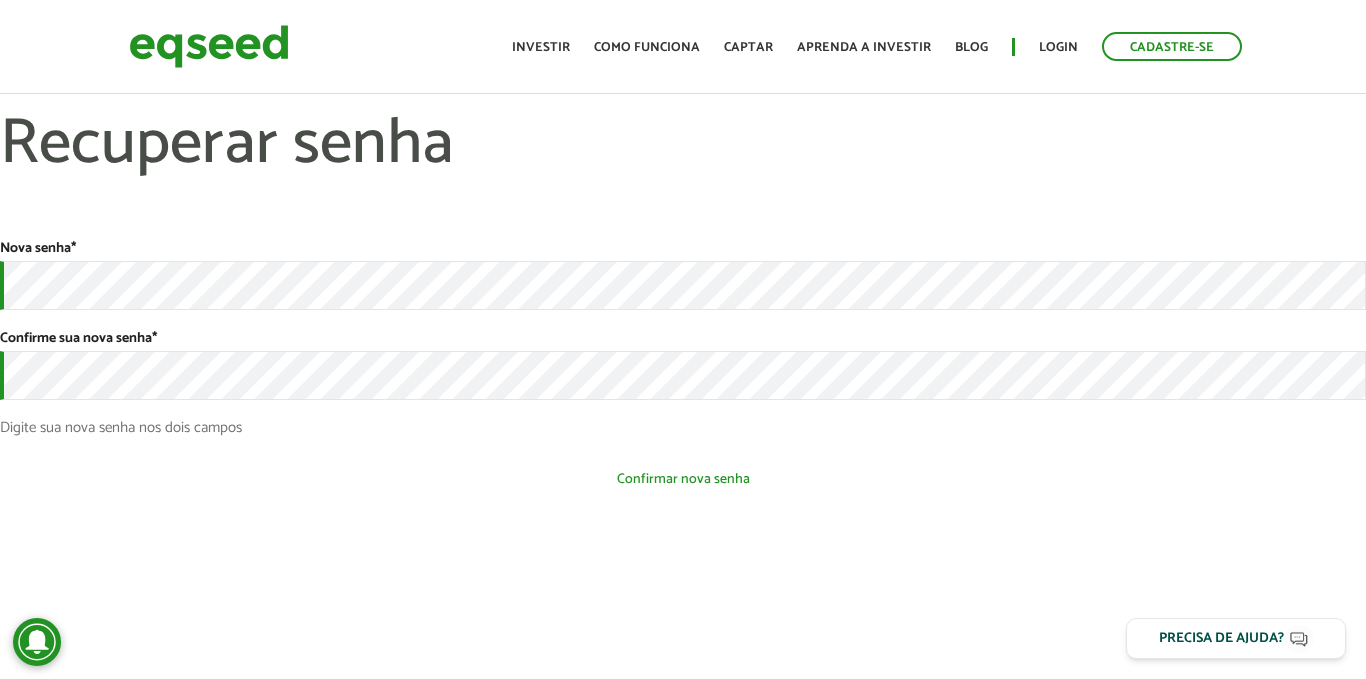 click on "Confirmar nova senha" at bounding box center (683, 479) 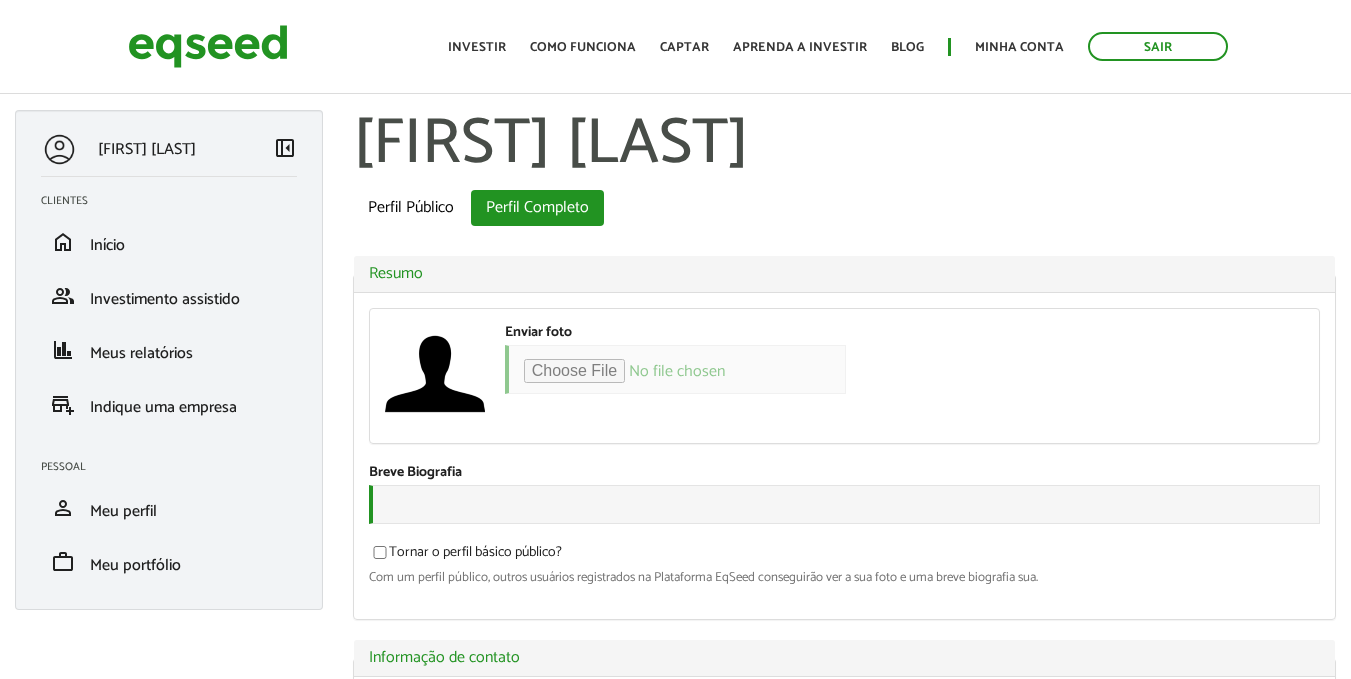 scroll, scrollTop: 0, scrollLeft: 0, axis: both 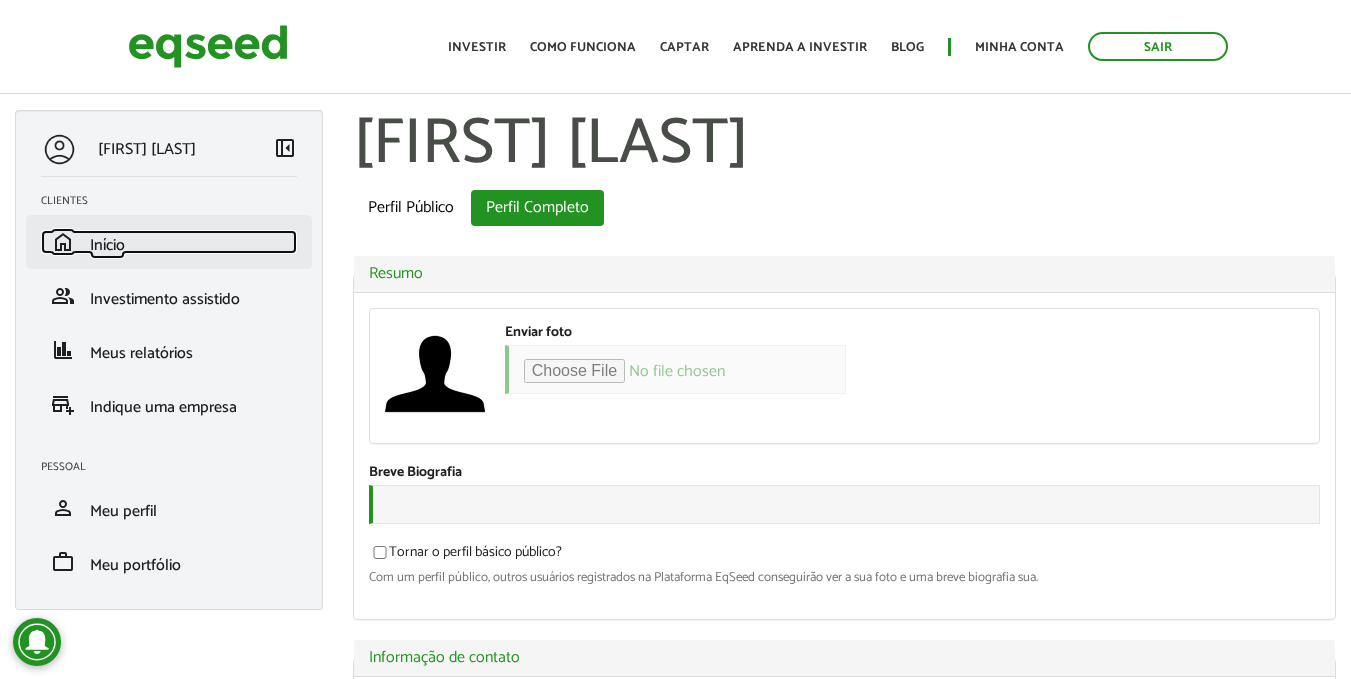 click on "Início" at bounding box center (107, 245) 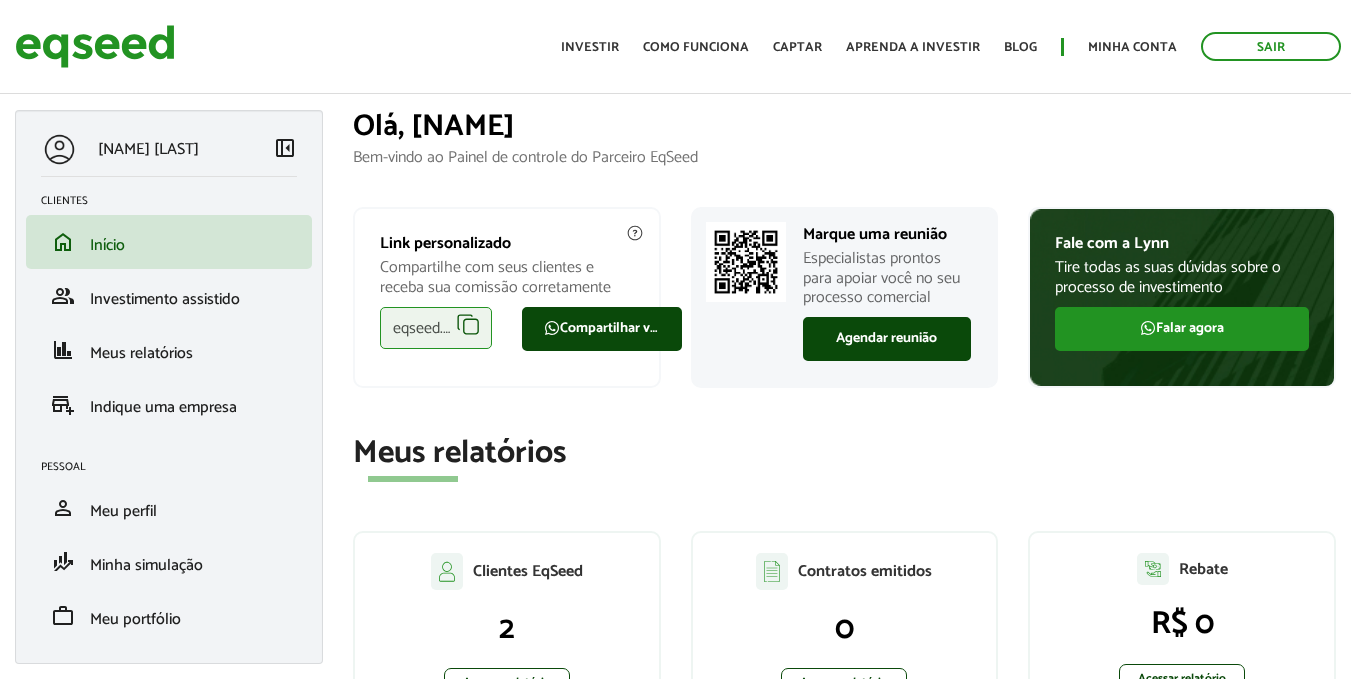scroll, scrollTop: 0, scrollLeft: 0, axis: both 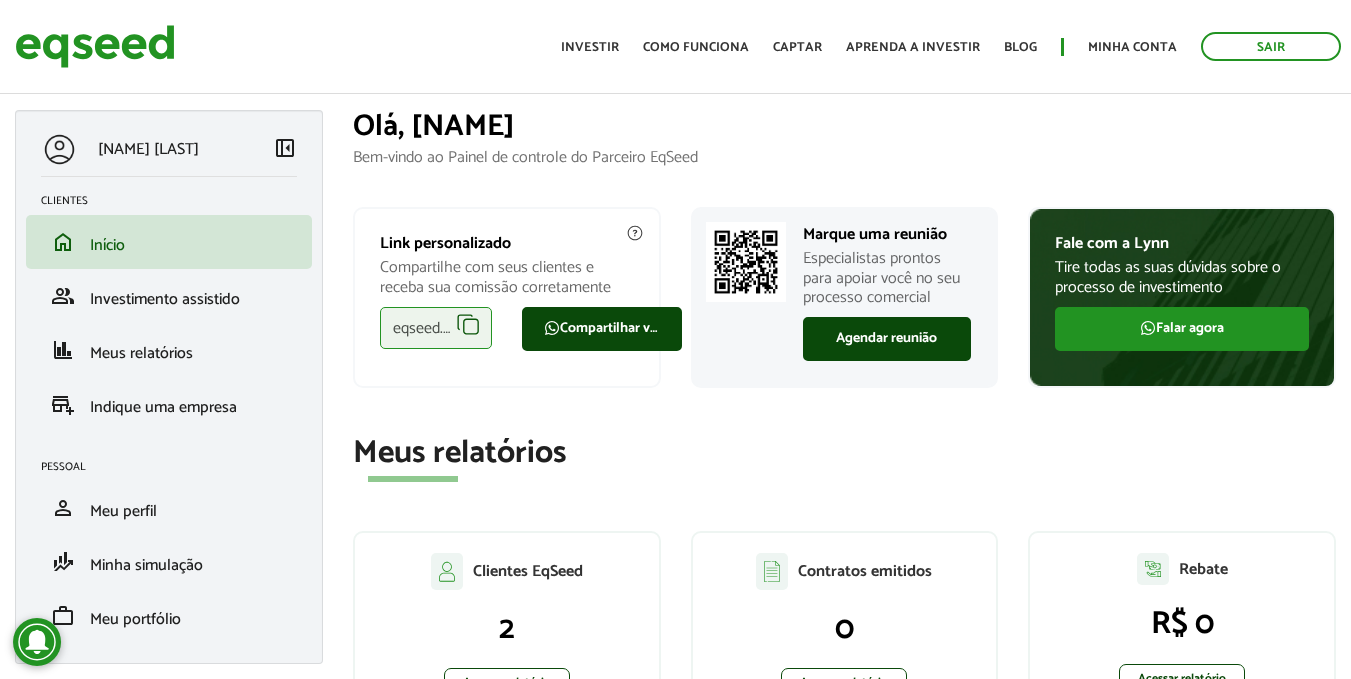 click on "eqseed.com/a/is/[PERSON]" at bounding box center (436, 328) 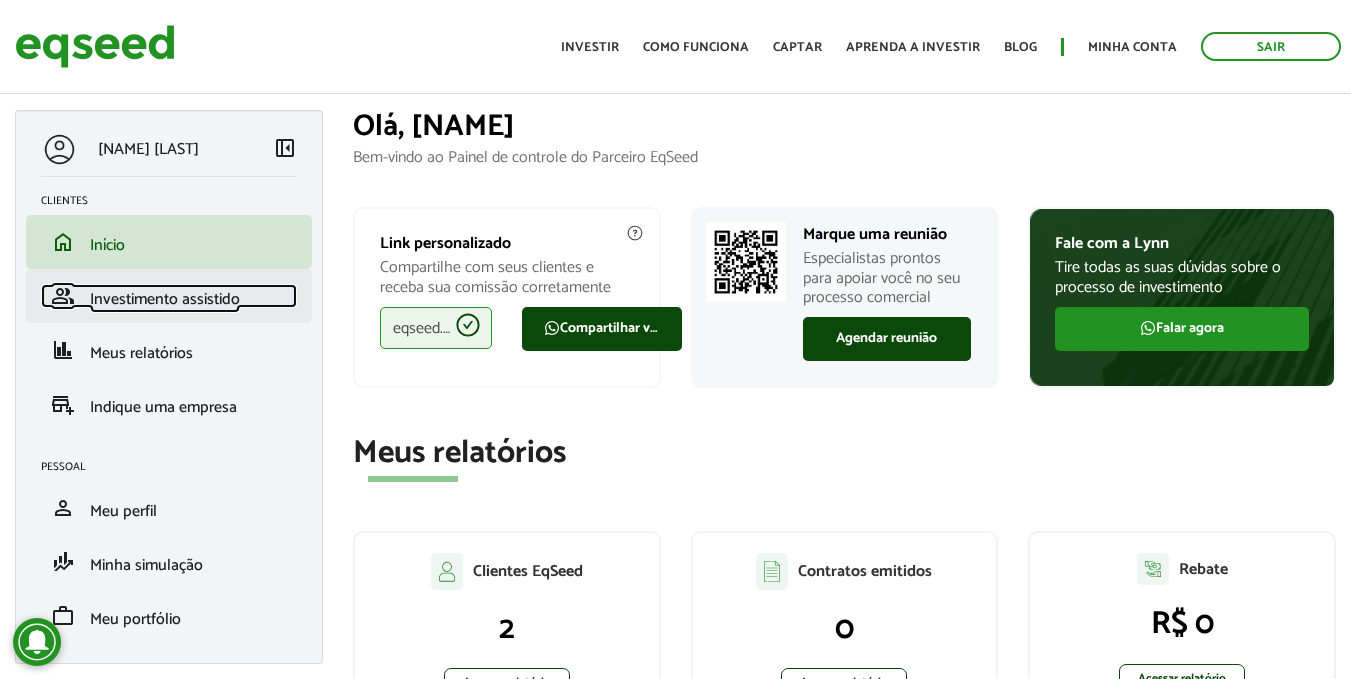 click on "Investimento assistido" at bounding box center (165, 299) 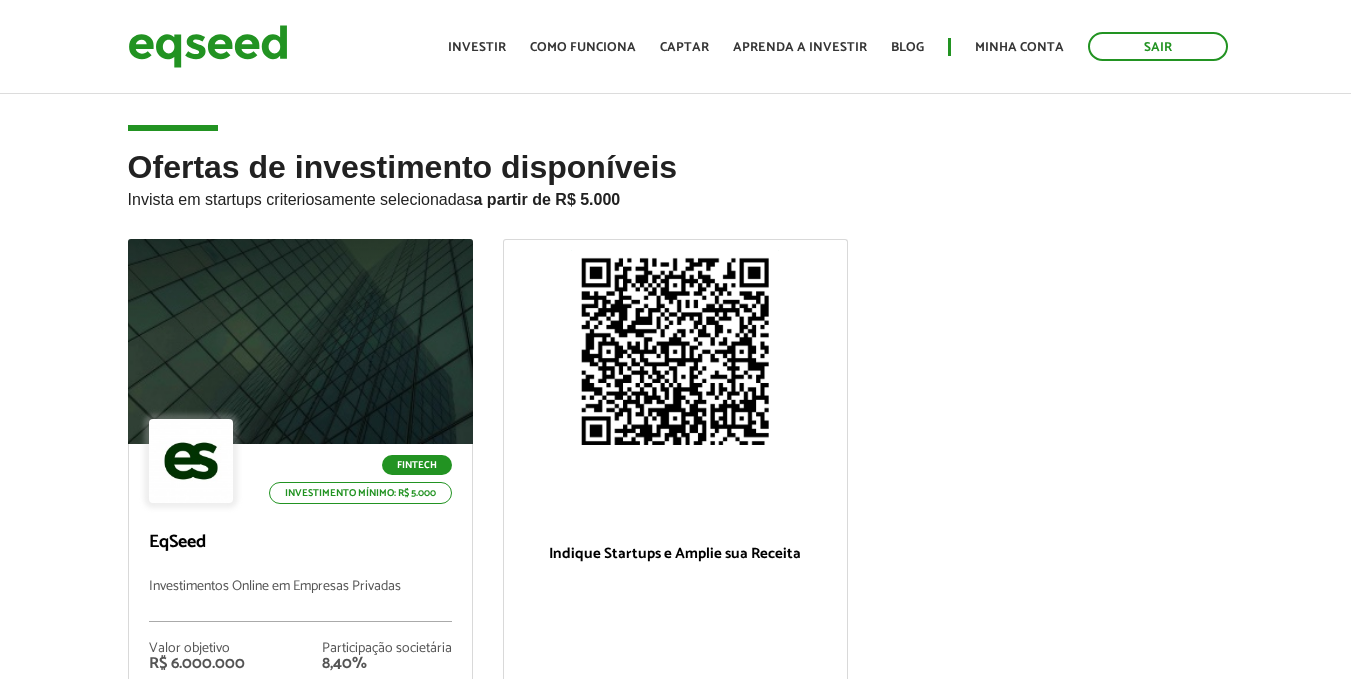 scroll, scrollTop: 0, scrollLeft: 0, axis: both 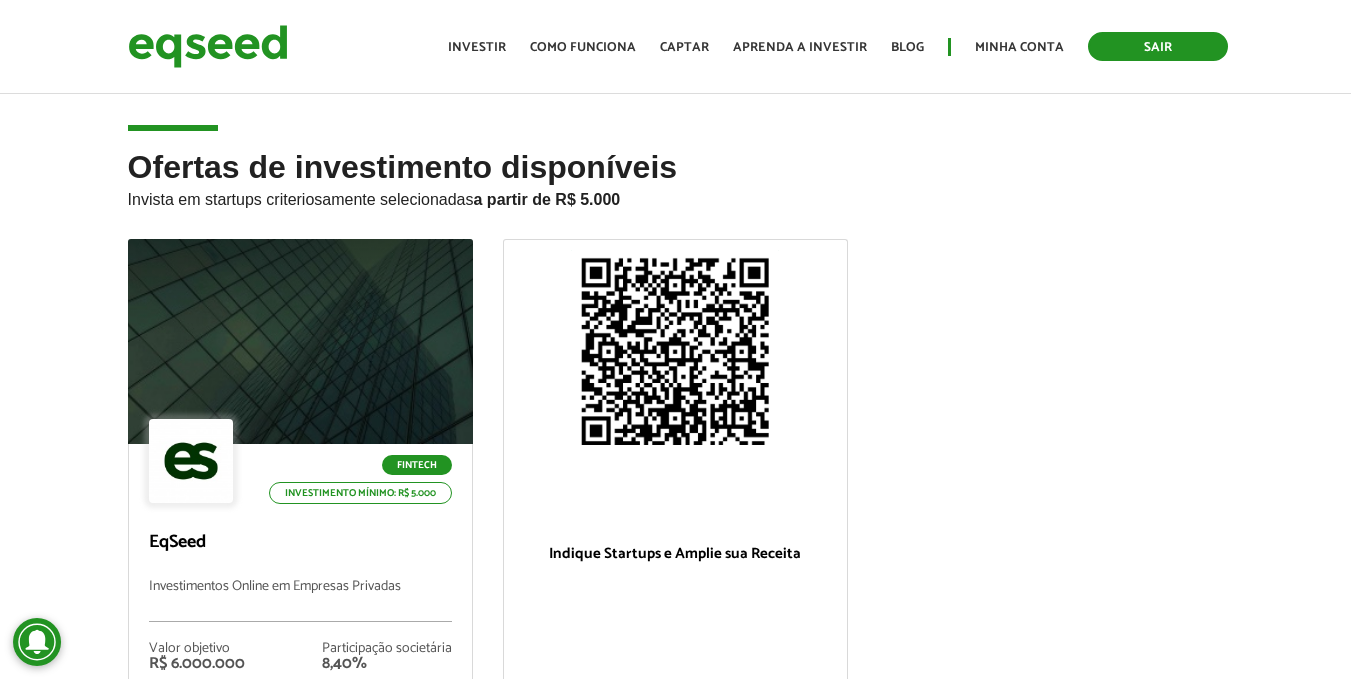 click on "Sair" at bounding box center (1158, 46) 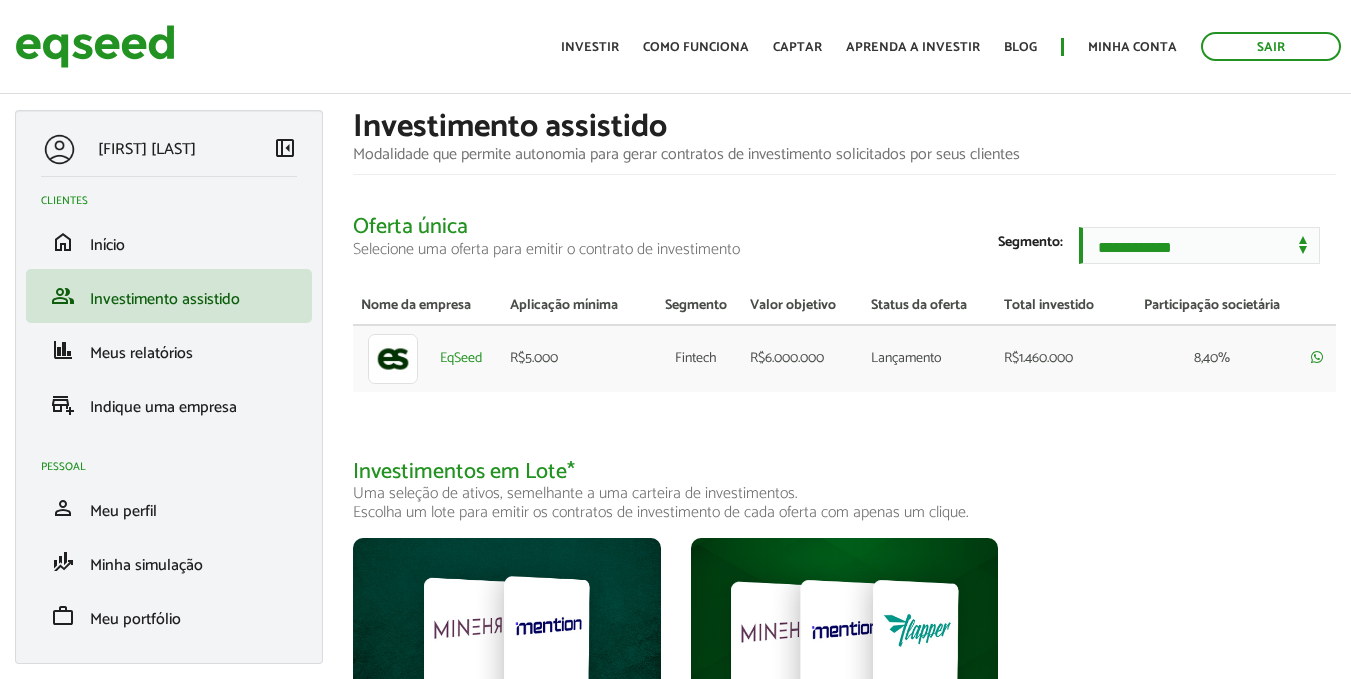 scroll, scrollTop: 0, scrollLeft: 0, axis: both 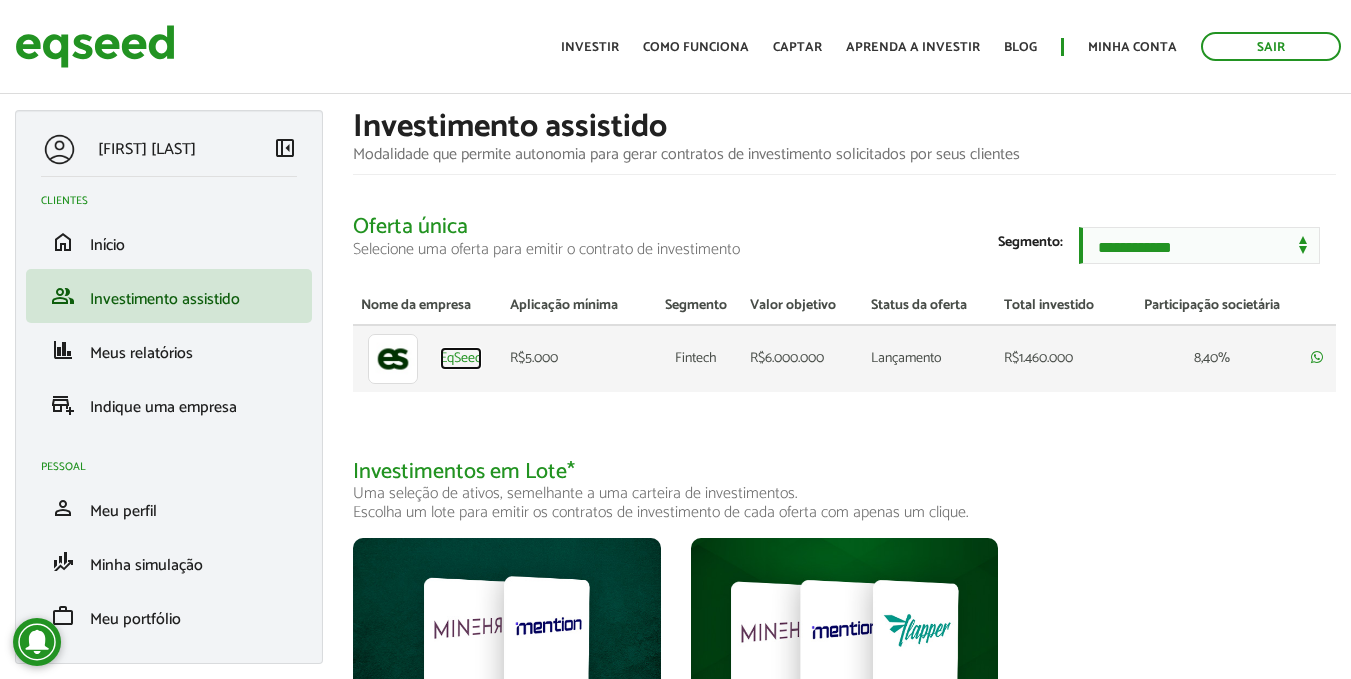 click on "EqSeed" at bounding box center [461, 359] 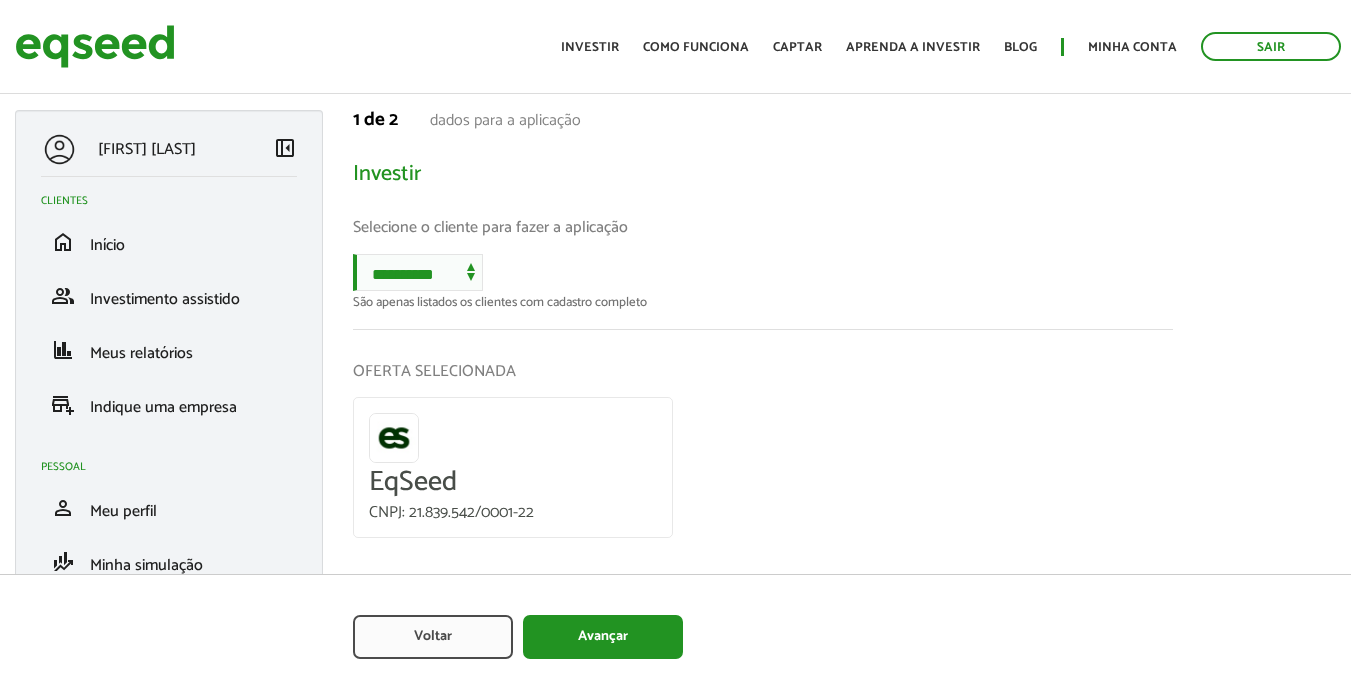 scroll, scrollTop: 0, scrollLeft: 0, axis: both 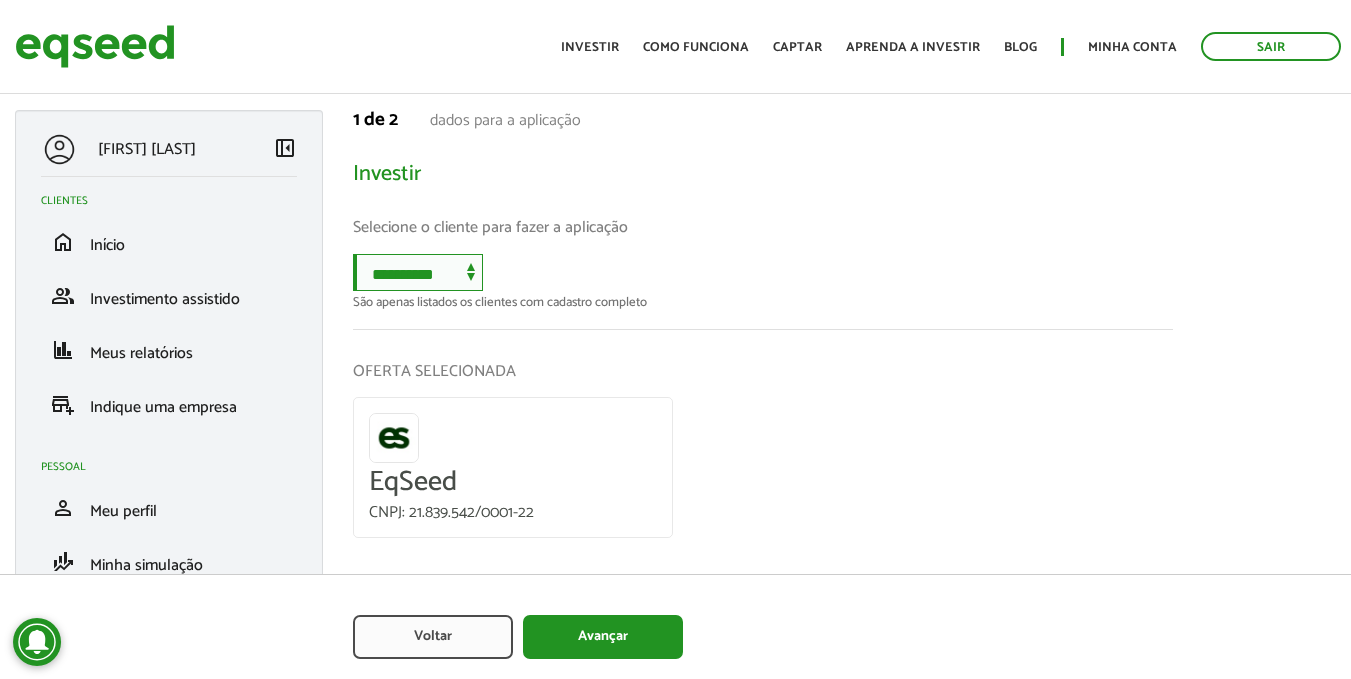 click on "**********" at bounding box center (418, 272) 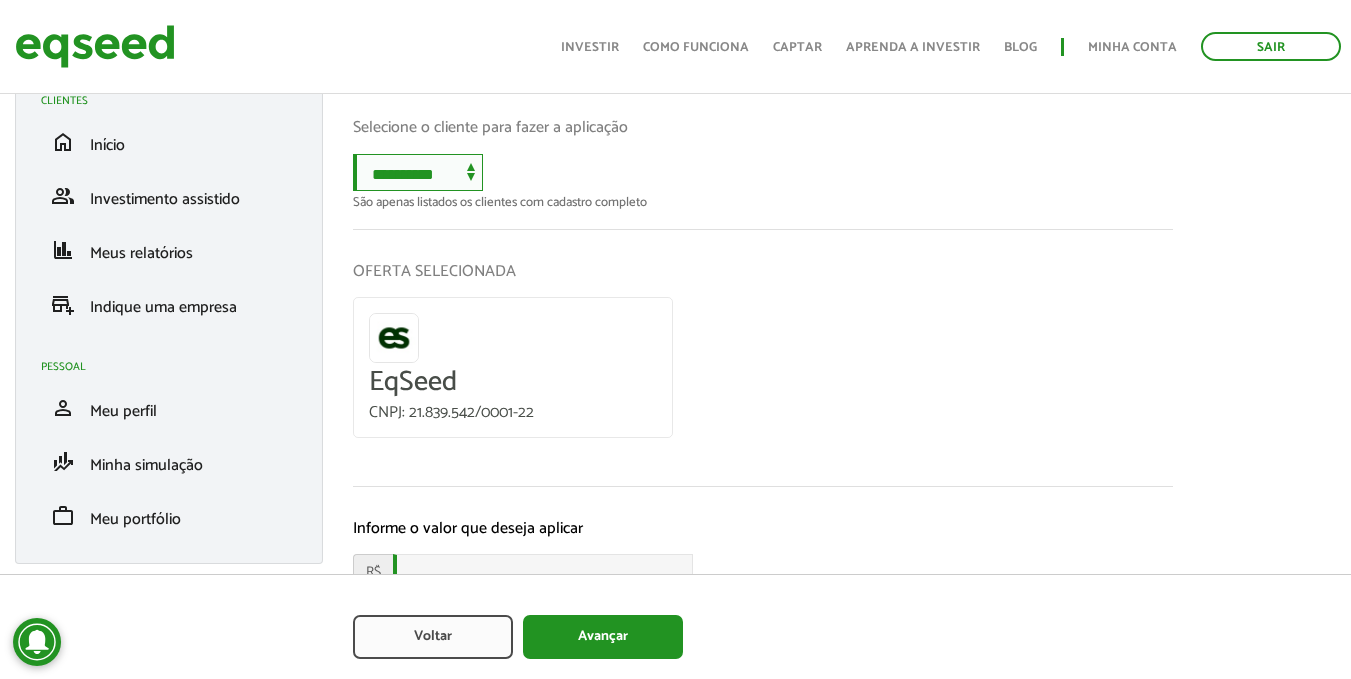 scroll, scrollTop: 0, scrollLeft: 0, axis: both 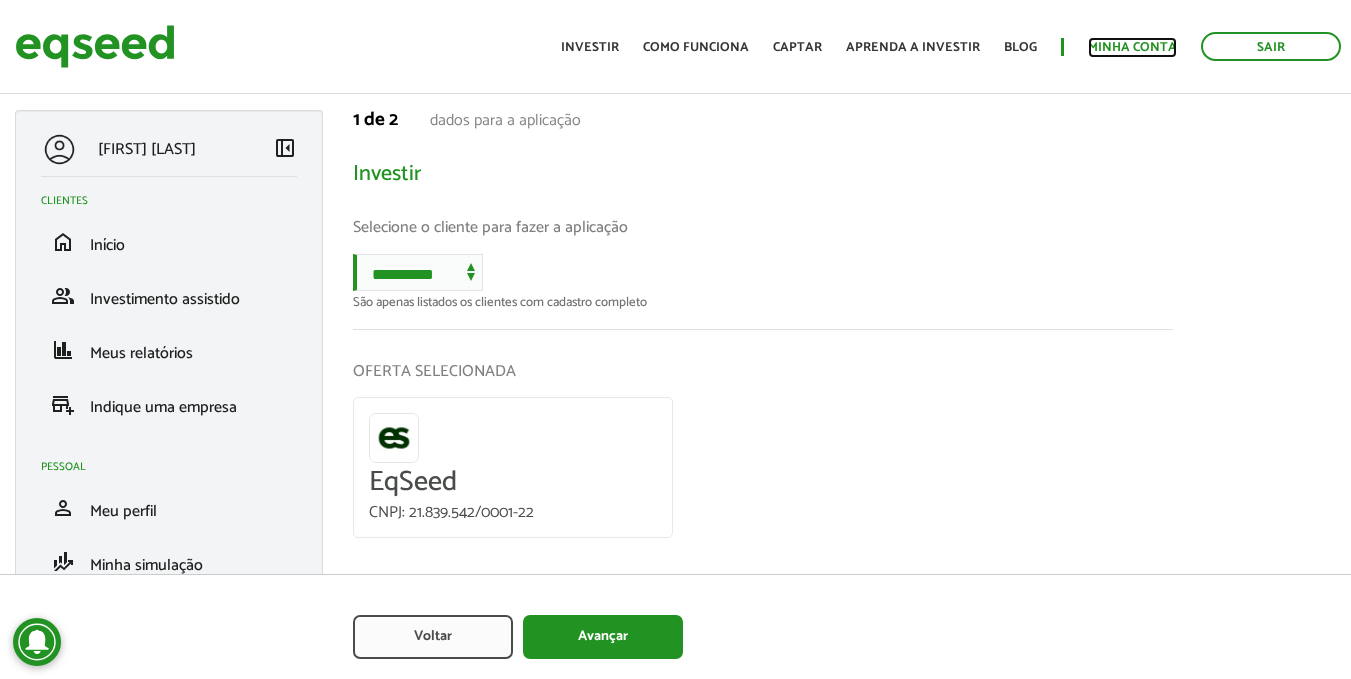 click on "Minha conta" at bounding box center [1132, 47] 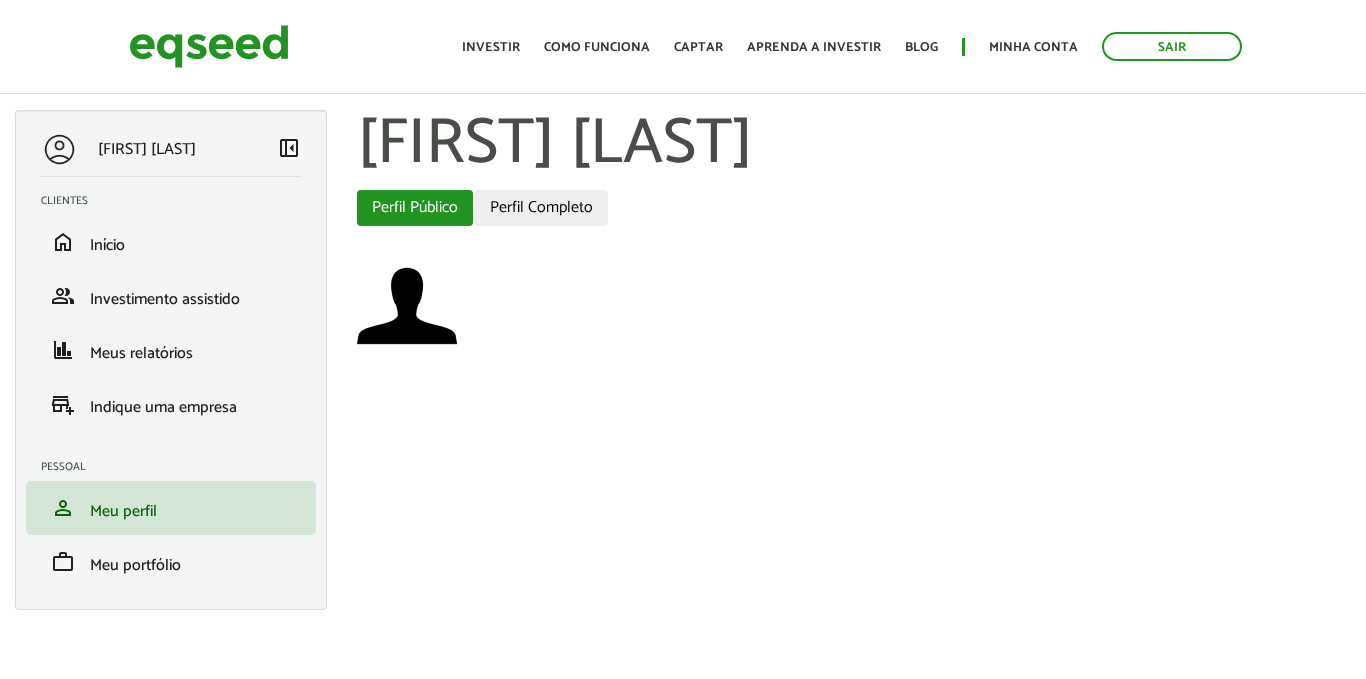 scroll, scrollTop: 0, scrollLeft: 0, axis: both 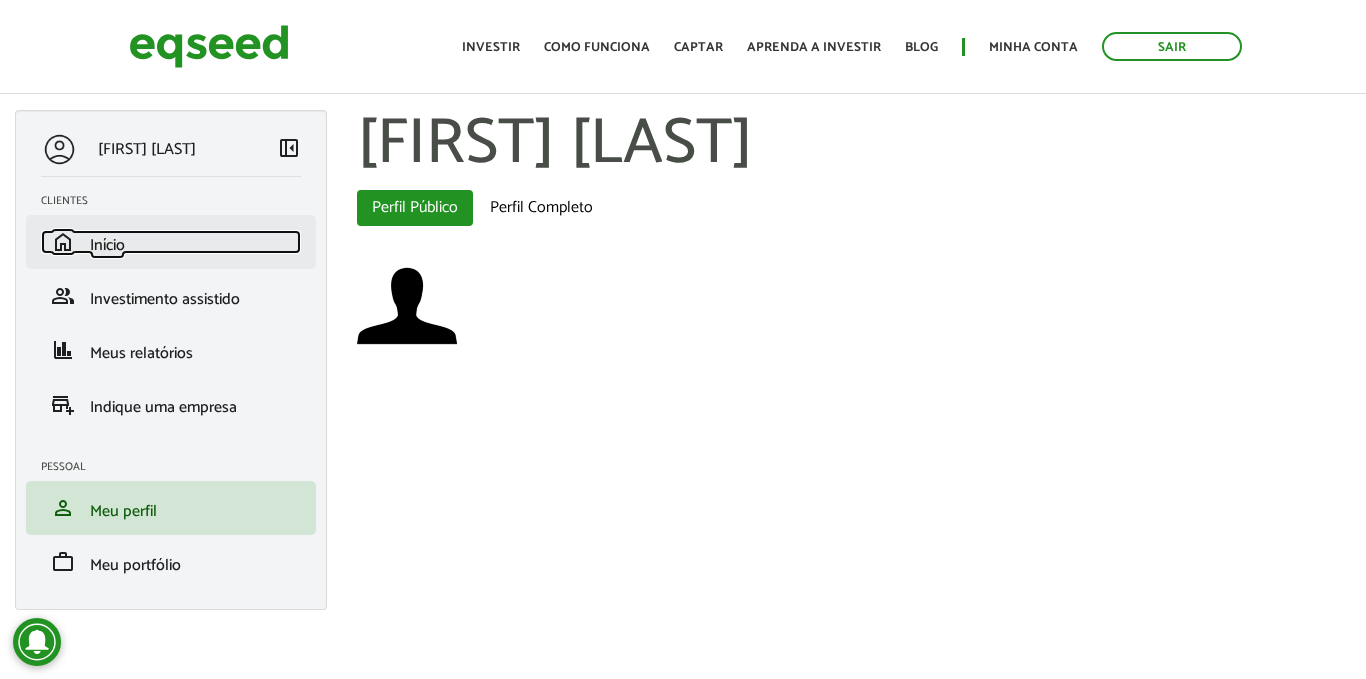 click on "Início" at bounding box center (107, 245) 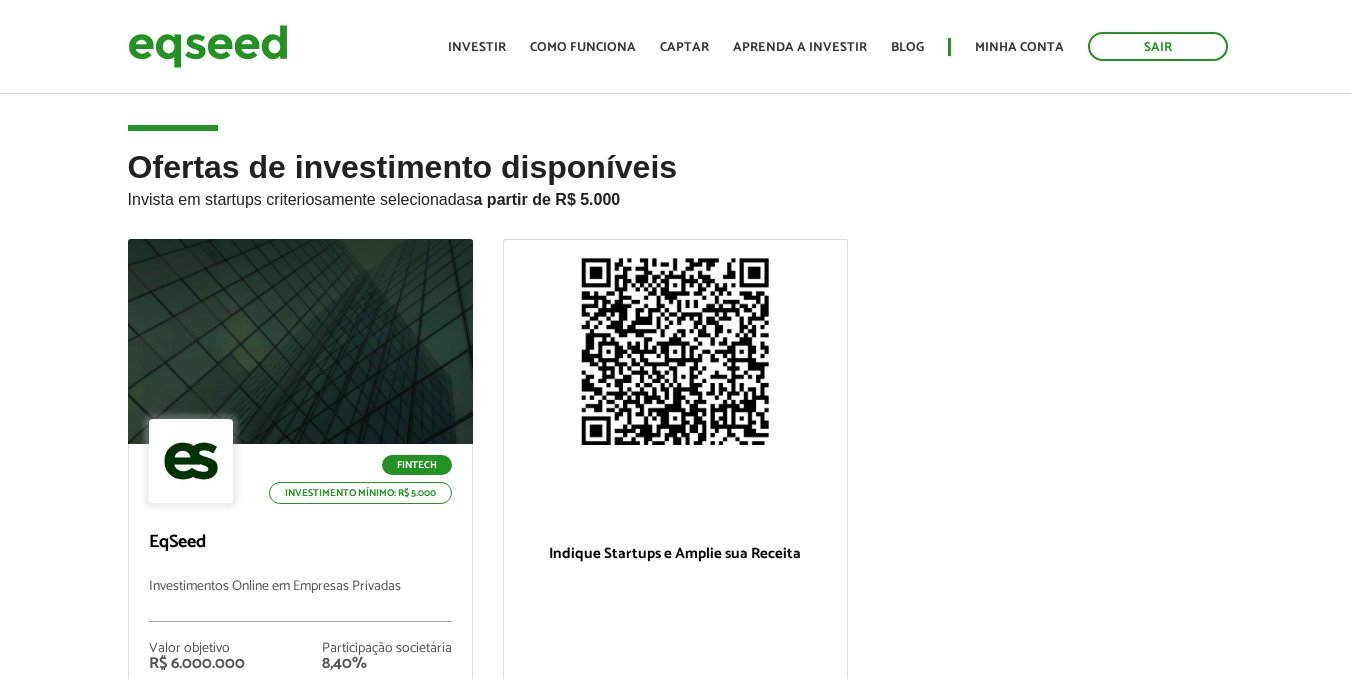 scroll, scrollTop: 0, scrollLeft: 0, axis: both 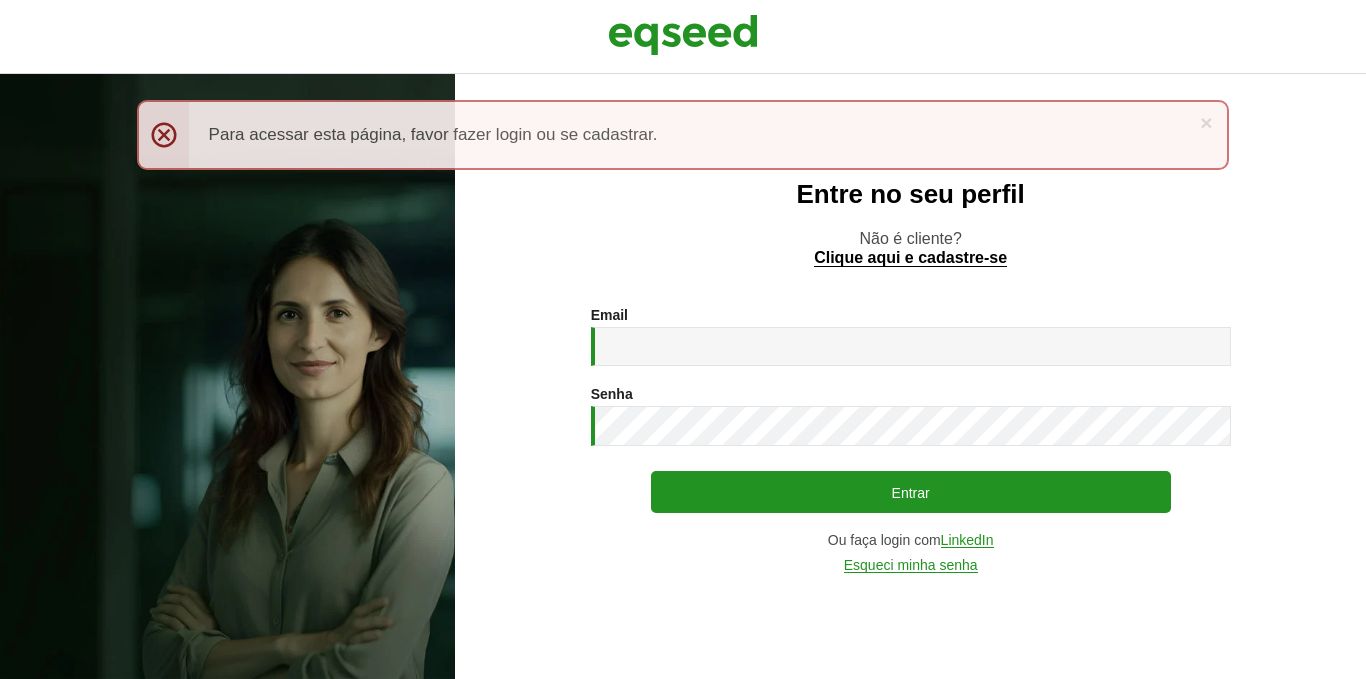 type on "**********" 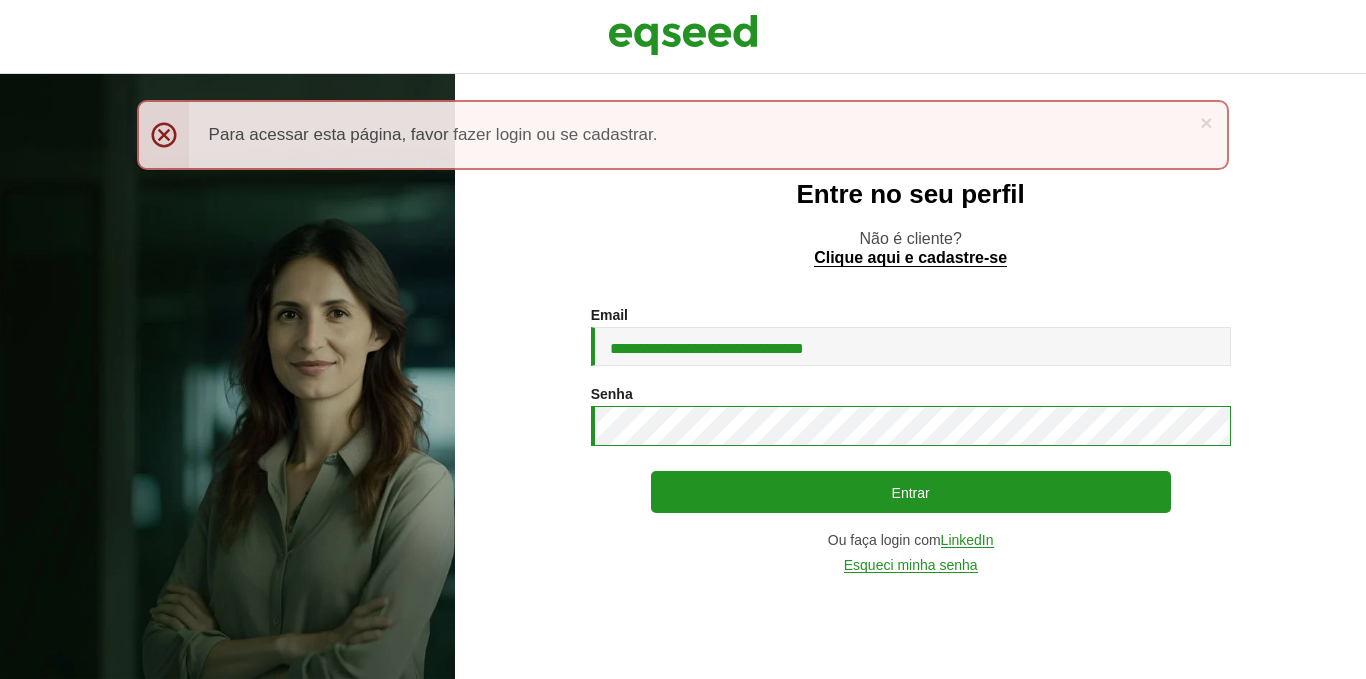 scroll, scrollTop: 0, scrollLeft: 0, axis: both 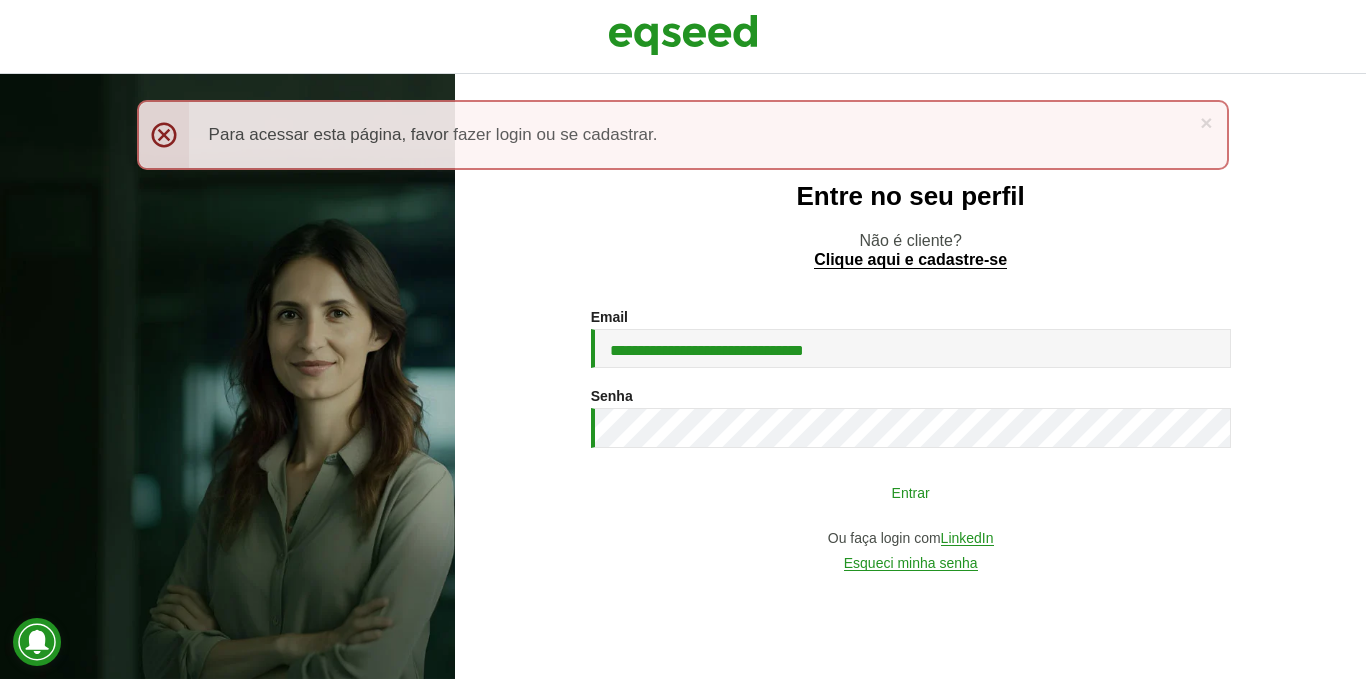 click on "Entrar" at bounding box center [911, 492] 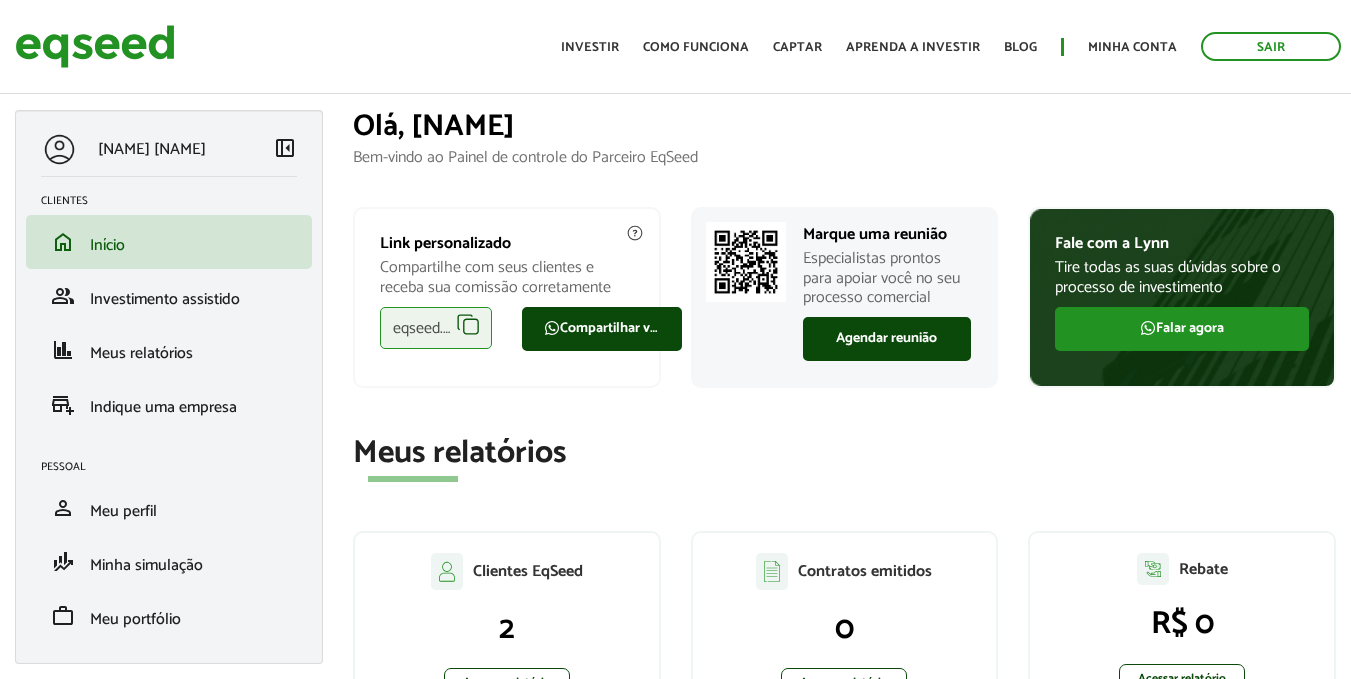 scroll, scrollTop: 0, scrollLeft: 0, axis: both 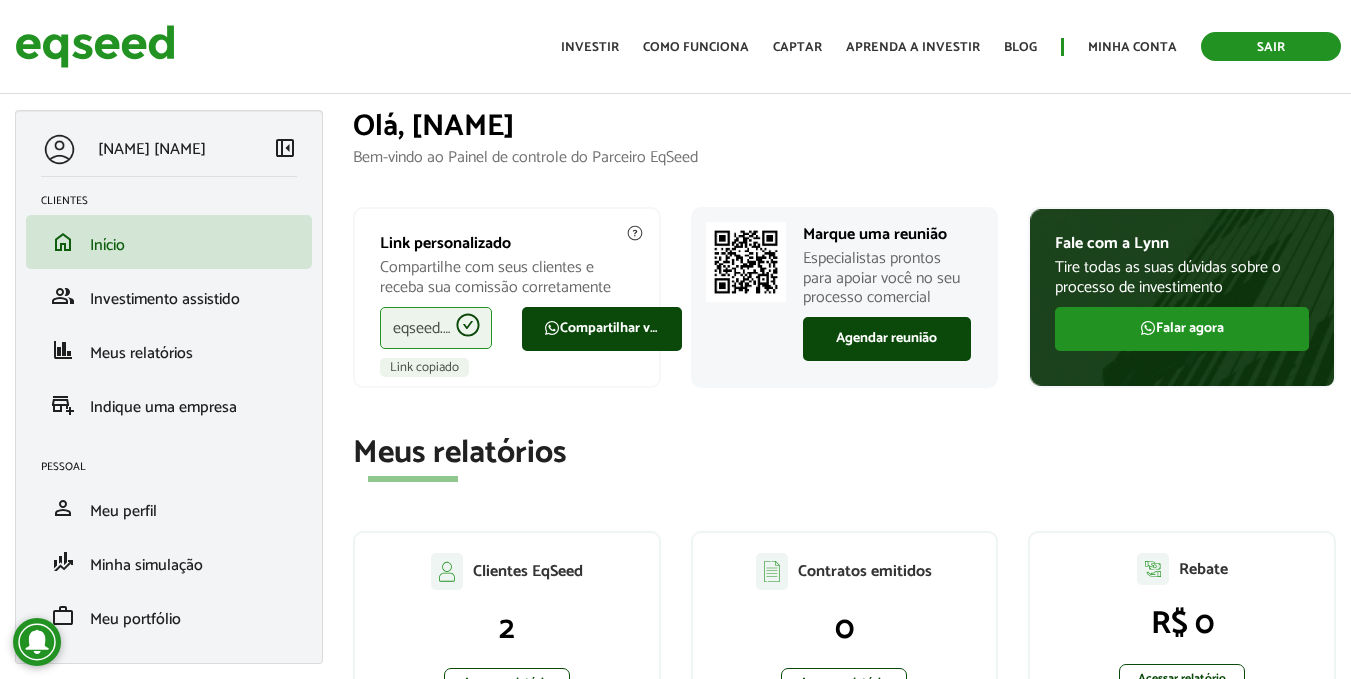 click on "Sair" at bounding box center [1271, 46] 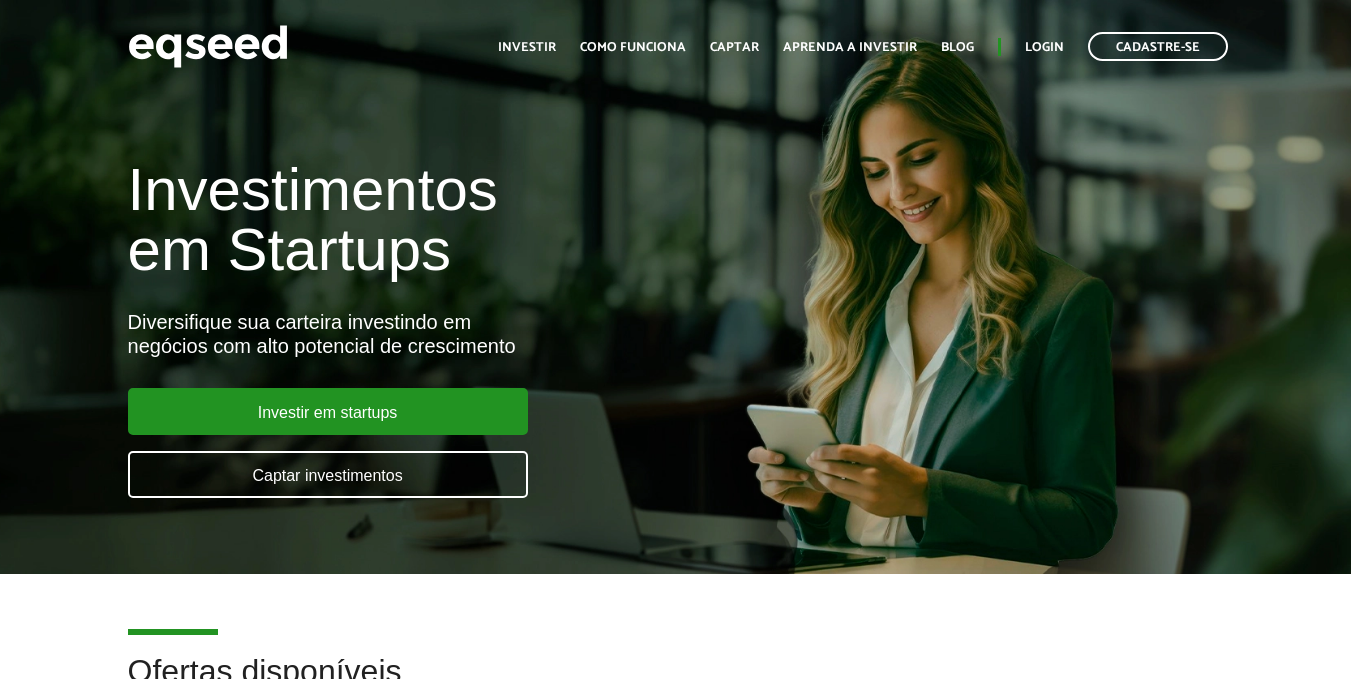 scroll, scrollTop: 0, scrollLeft: 0, axis: both 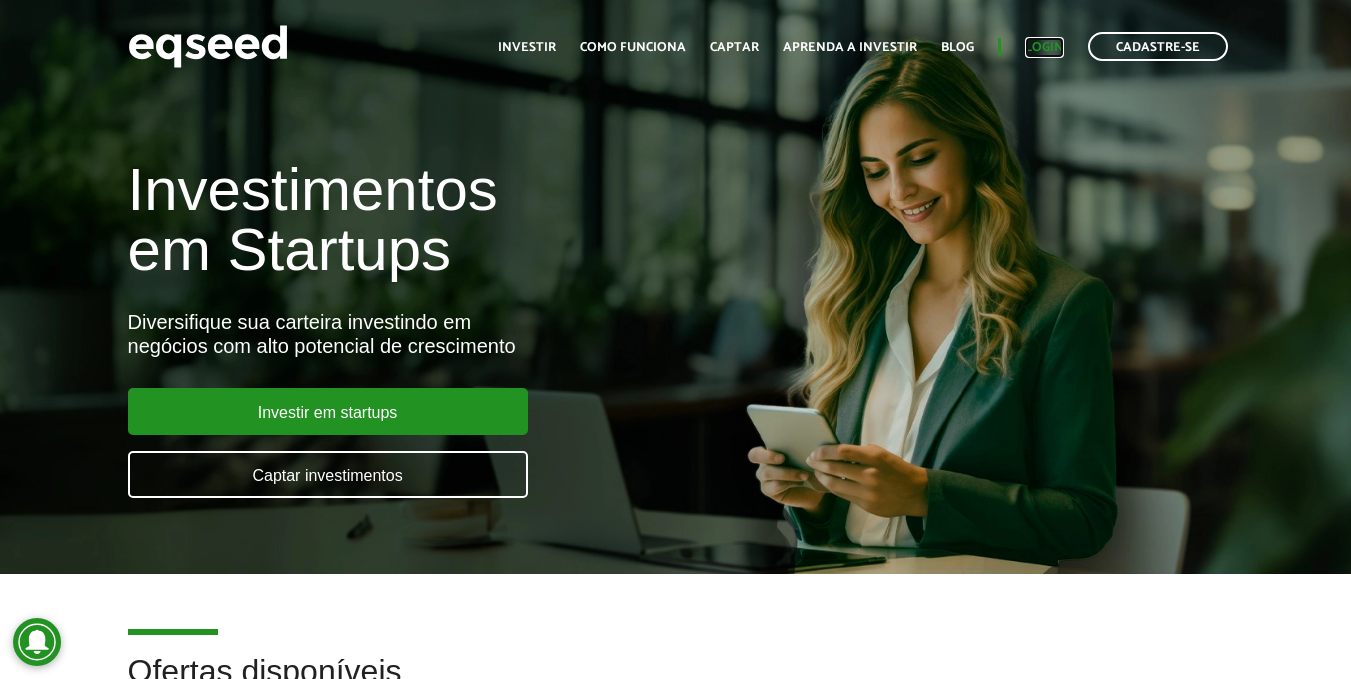 click on "Login" at bounding box center [1044, 47] 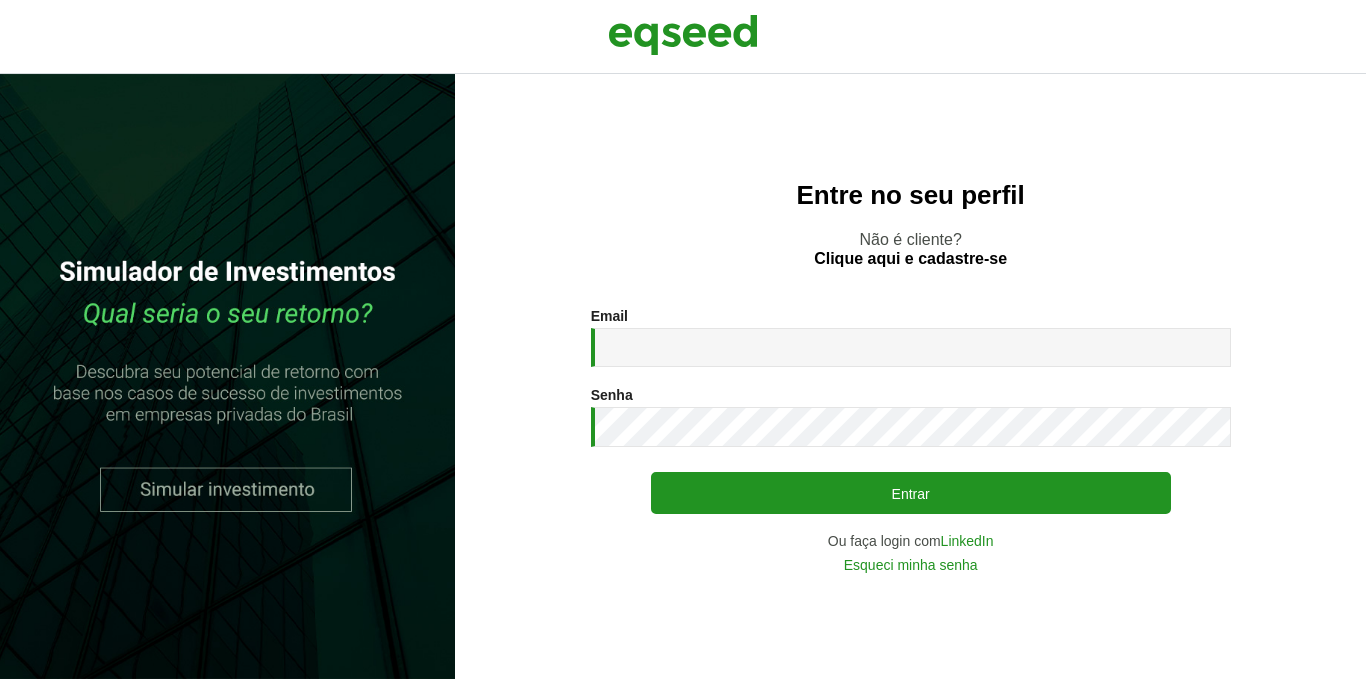 scroll, scrollTop: 0, scrollLeft: 0, axis: both 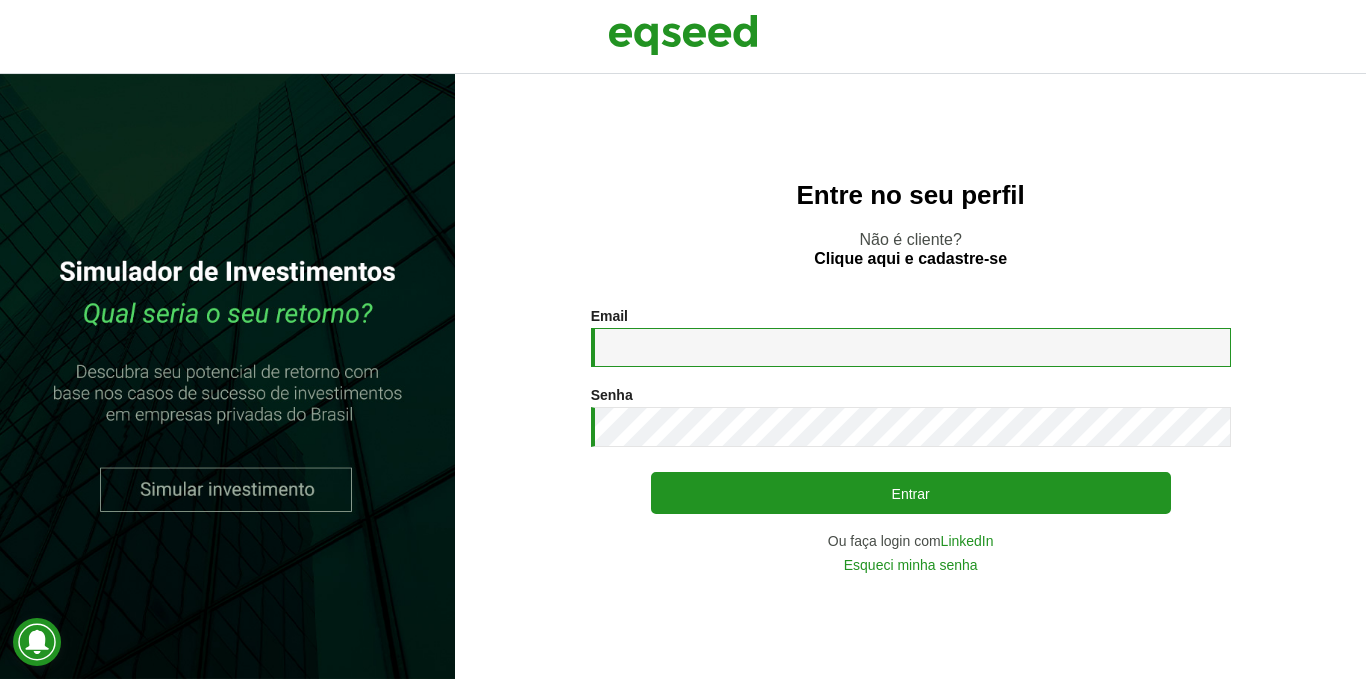 click on "Email  *" at bounding box center [911, 347] 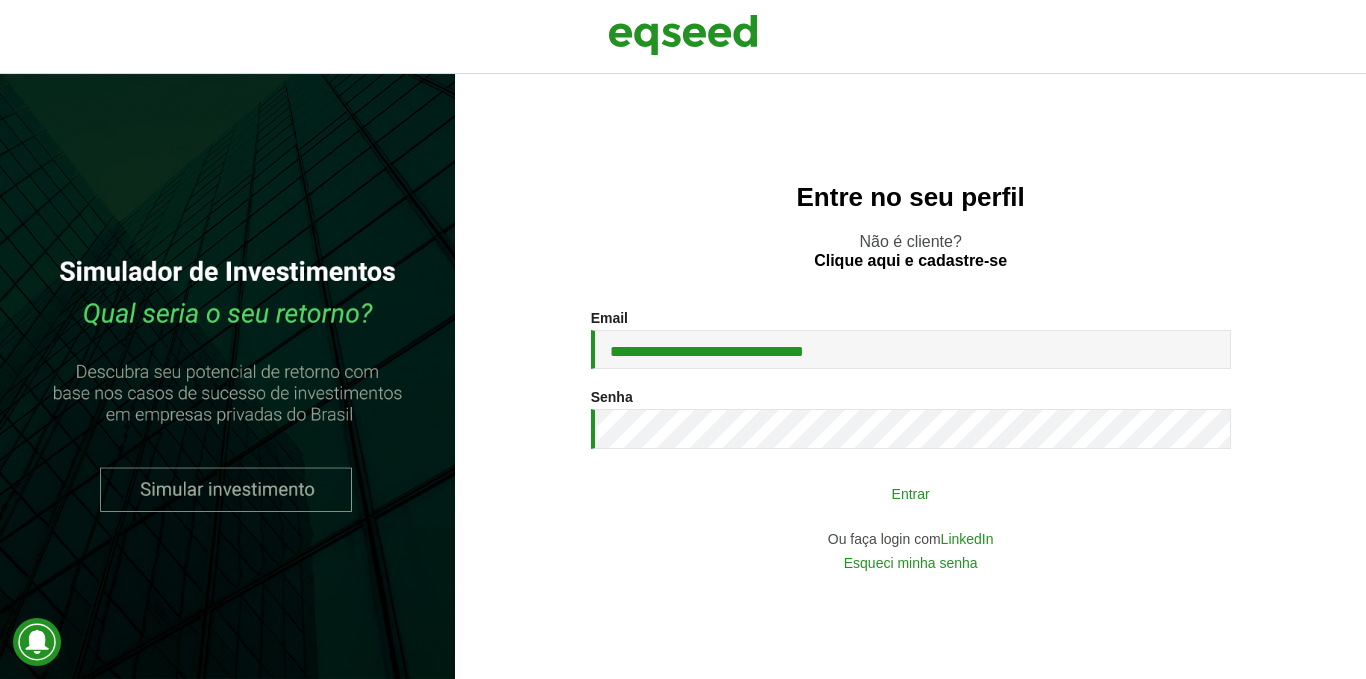 click on "Entrar" at bounding box center (911, 493) 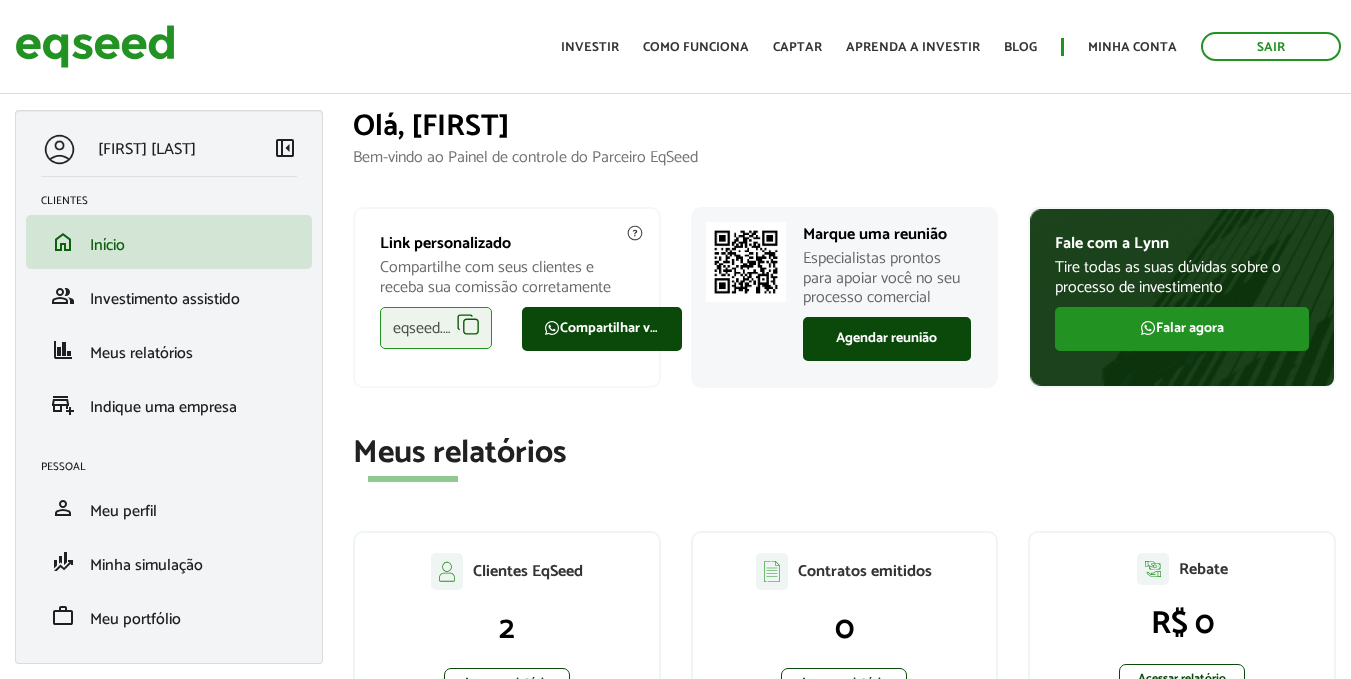 scroll, scrollTop: 0, scrollLeft: 0, axis: both 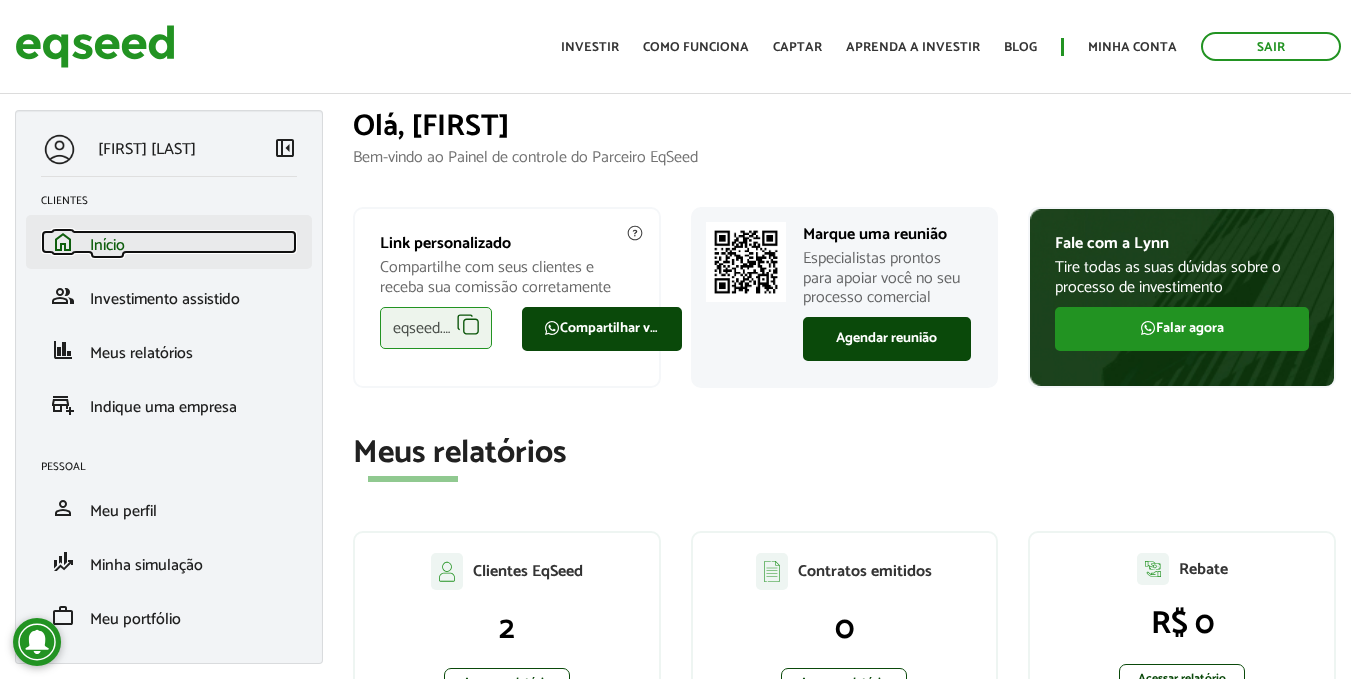 click on "Início" at bounding box center (107, 245) 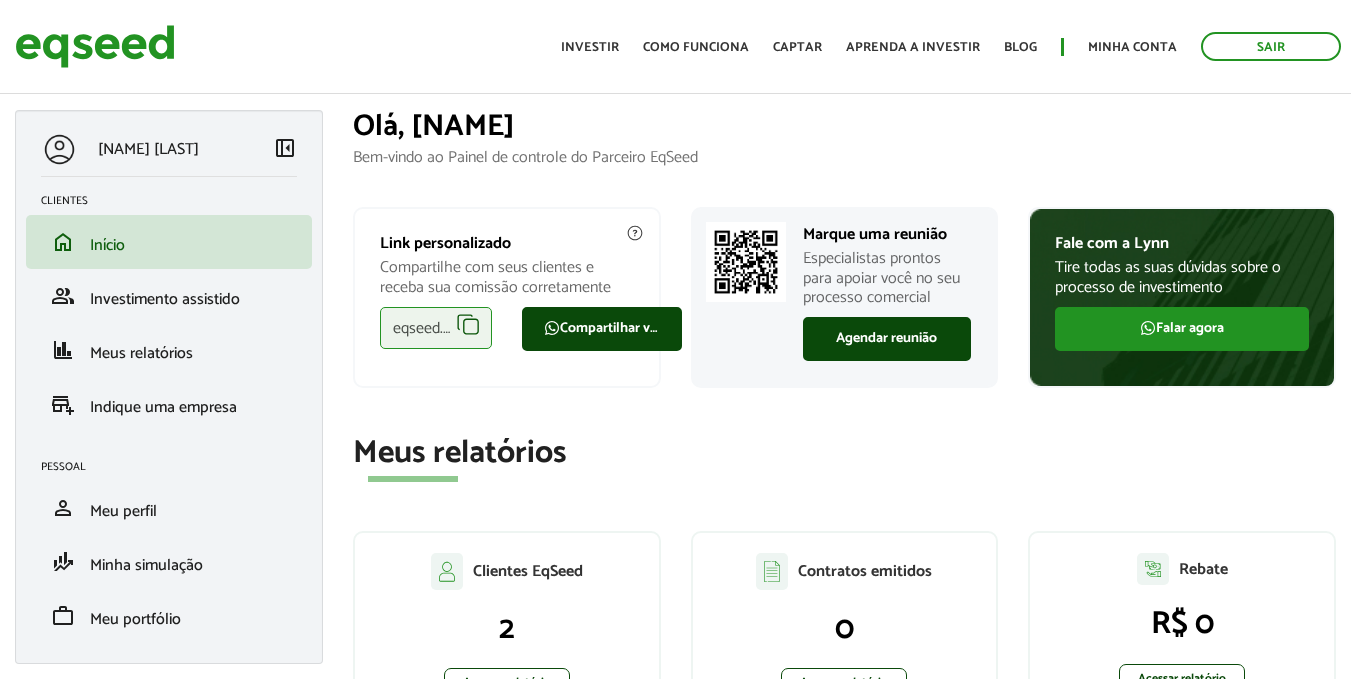 scroll, scrollTop: 0, scrollLeft: 0, axis: both 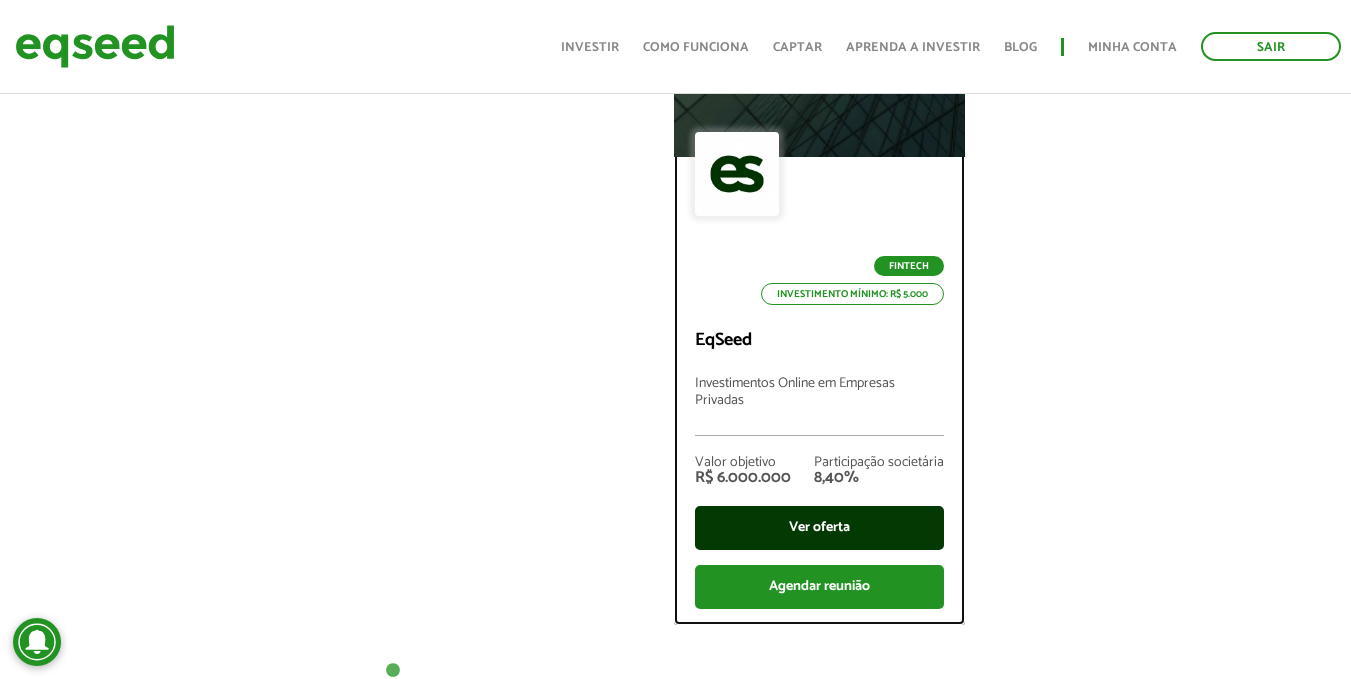 click on "Ver oferta" at bounding box center (819, 528) 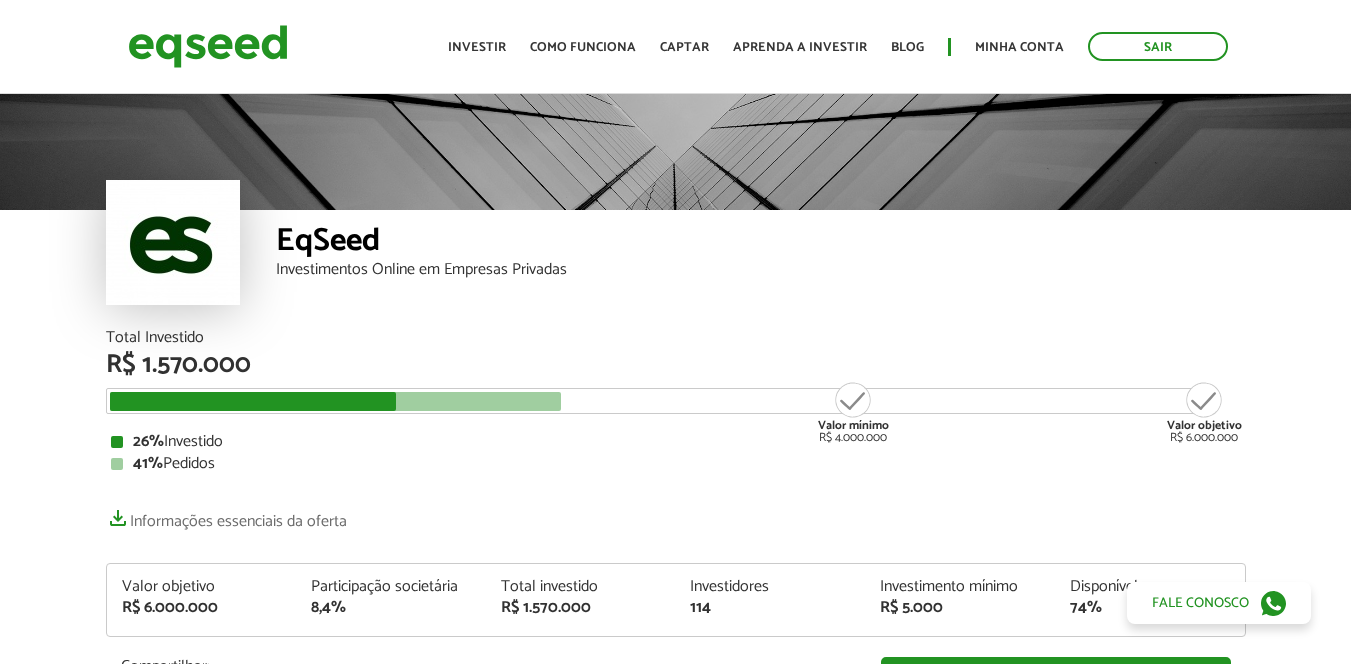 scroll, scrollTop: 0, scrollLeft: 0, axis: both 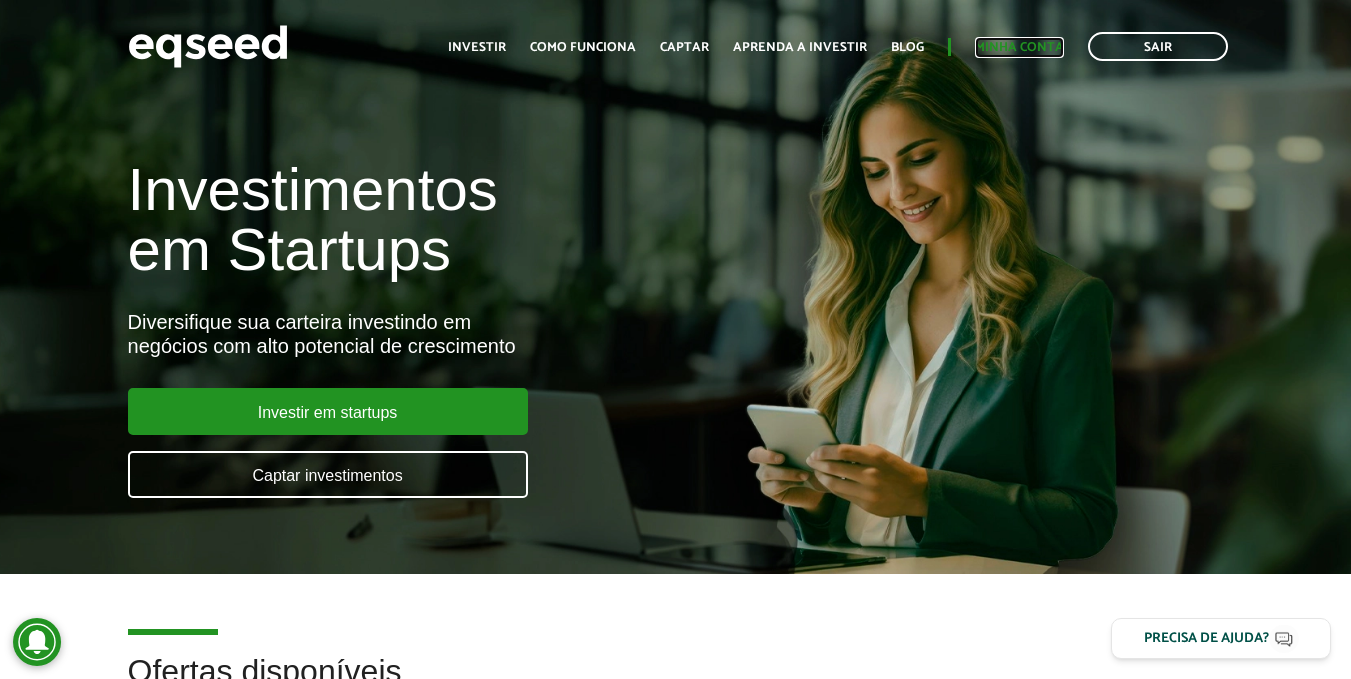click on "Minha conta" at bounding box center [1019, 47] 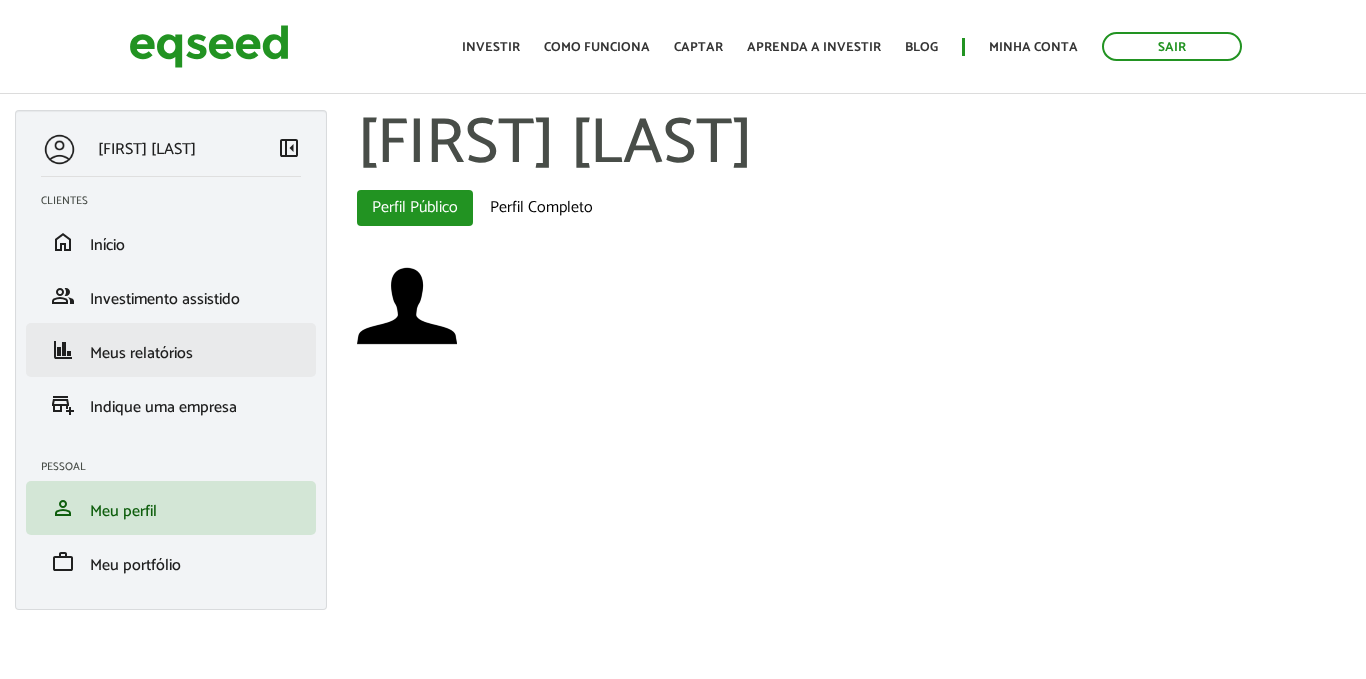 scroll, scrollTop: 0, scrollLeft: 0, axis: both 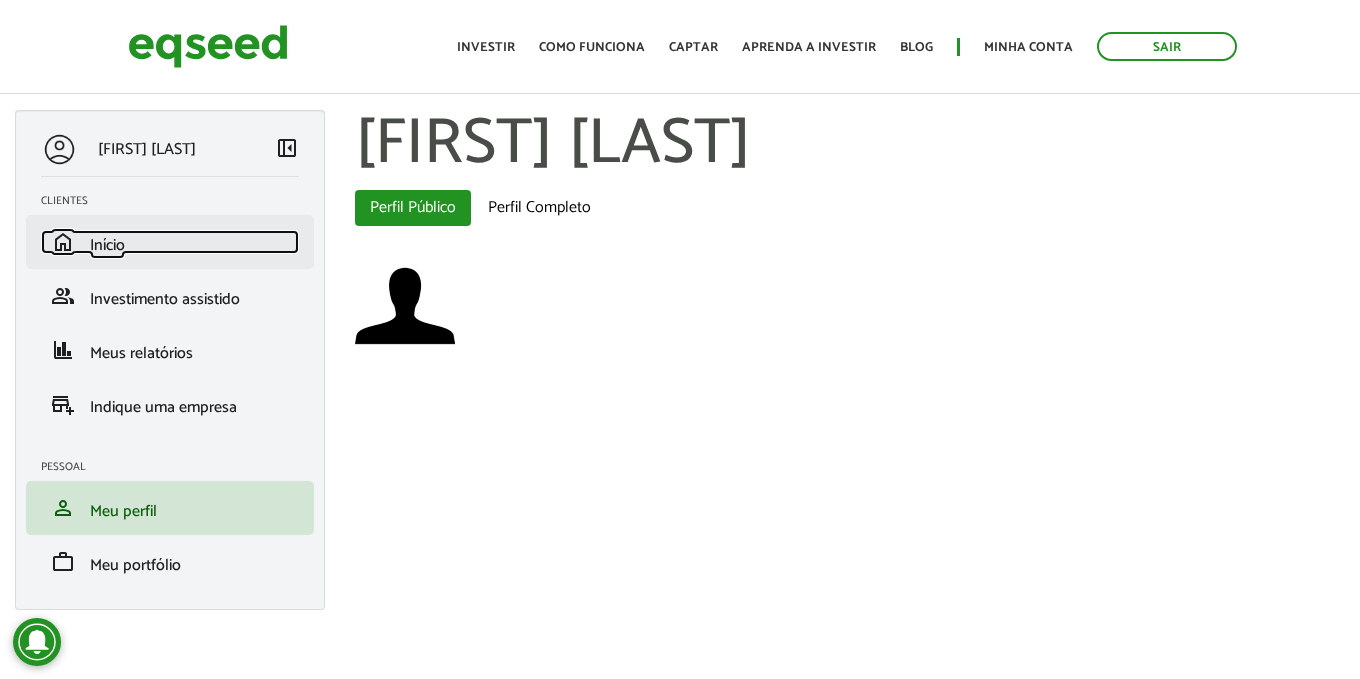 click on "Início" at bounding box center (107, 245) 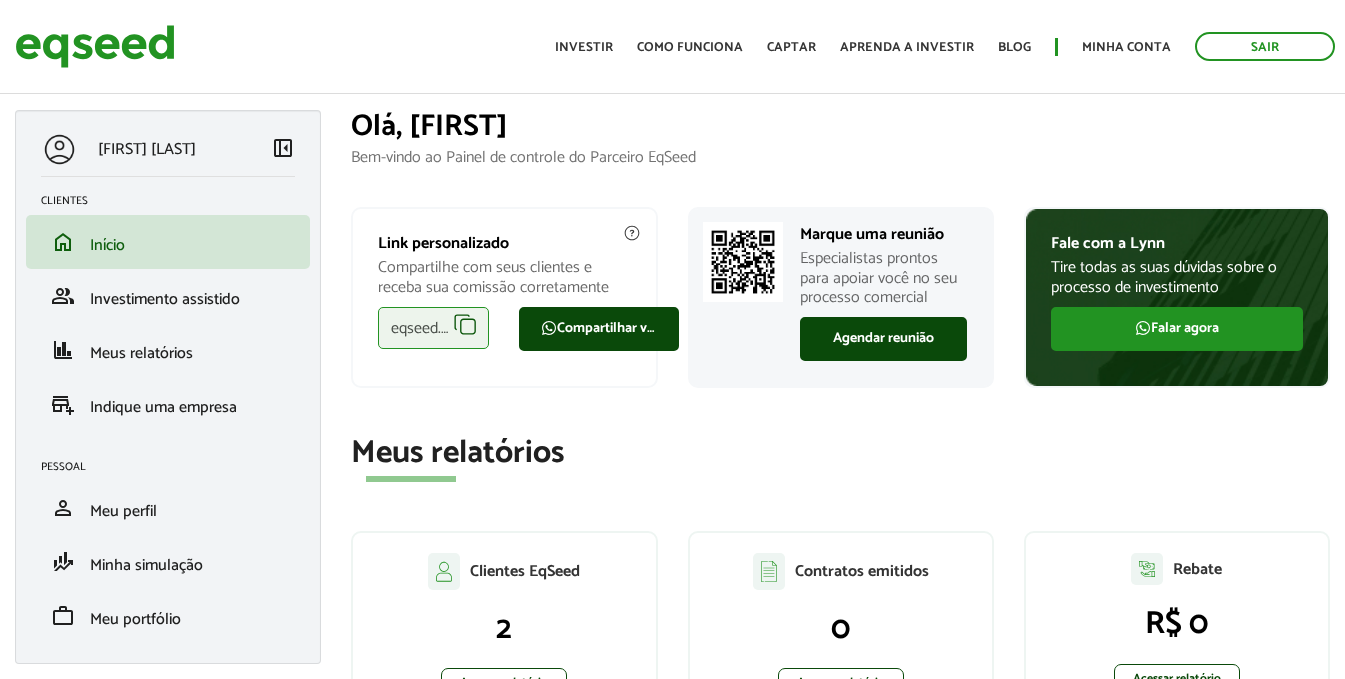 scroll, scrollTop: 0, scrollLeft: 0, axis: both 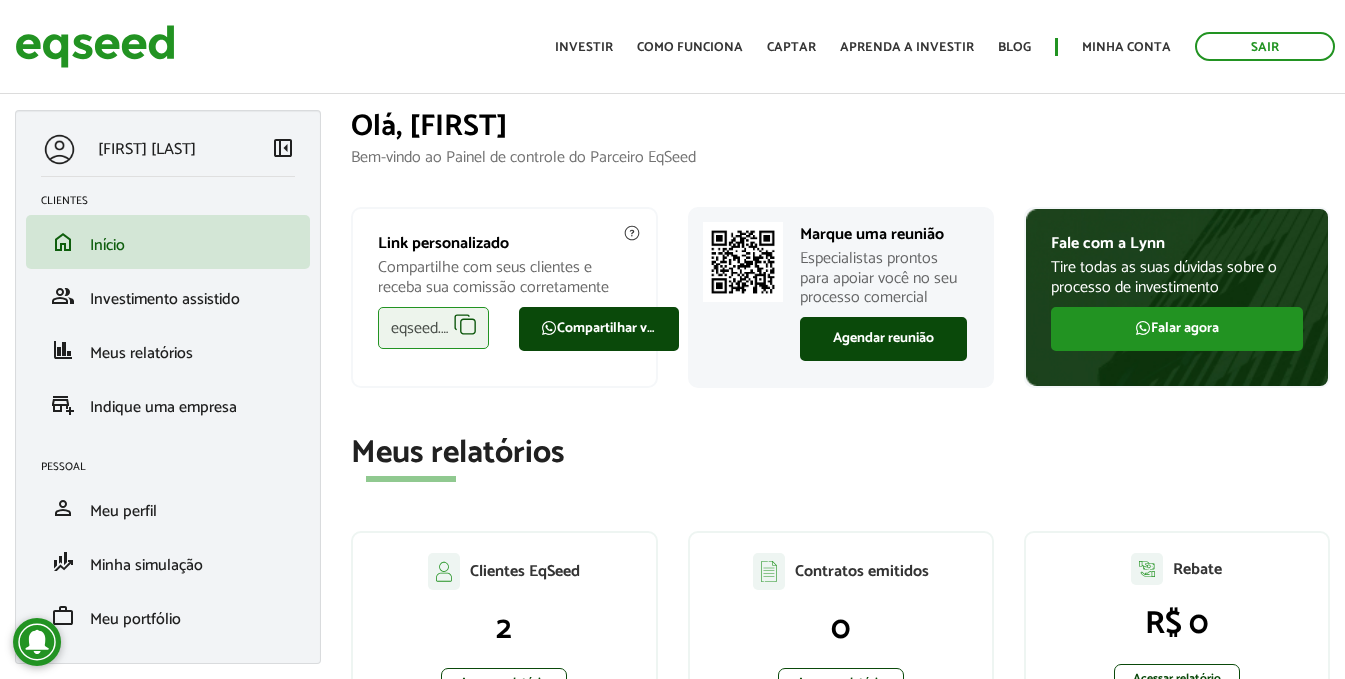 click on "eqseed.com/a/is/[USERNAME]" at bounding box center (433, 328) 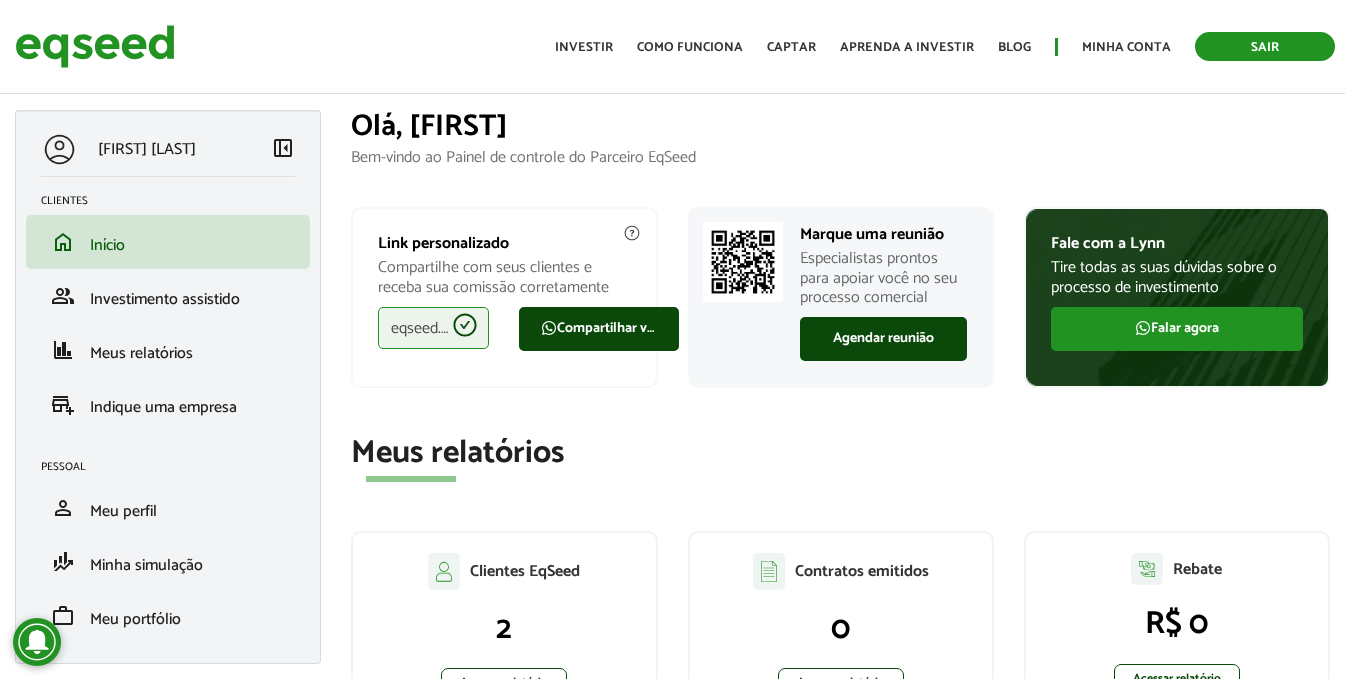 click on "Sair" at bounding box center (1265, 46) 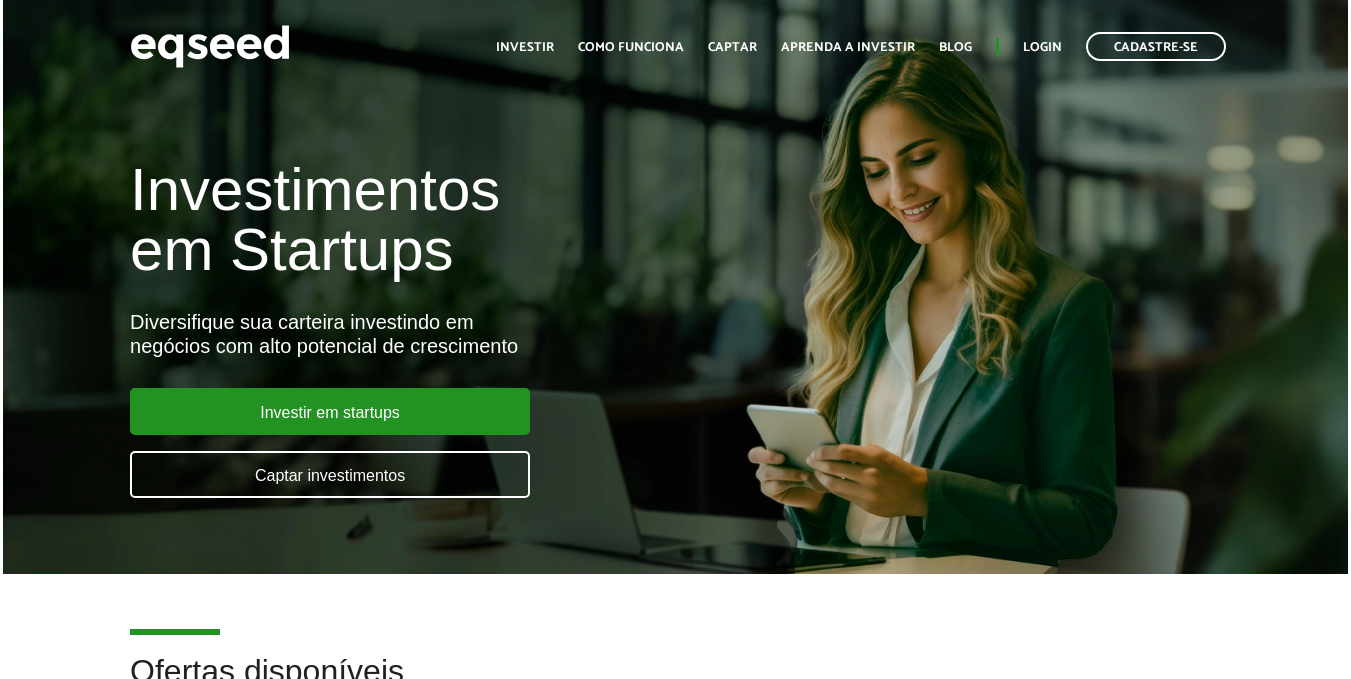 scroll, scrollTop: 0, scrollLeft: 0, axis: both 